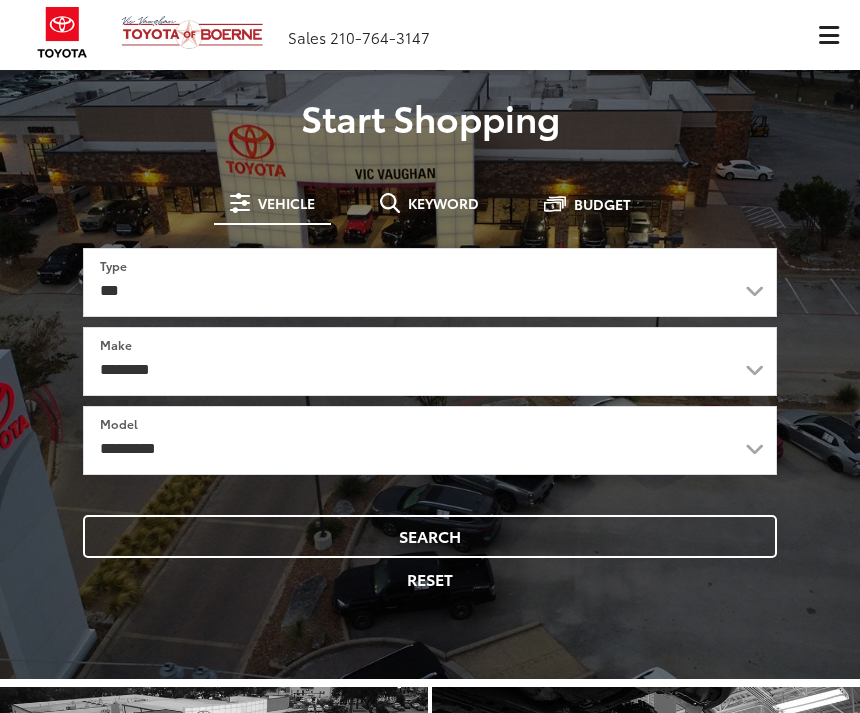scroll, scrollTop: 0, scrollLeft: 0, axis: both 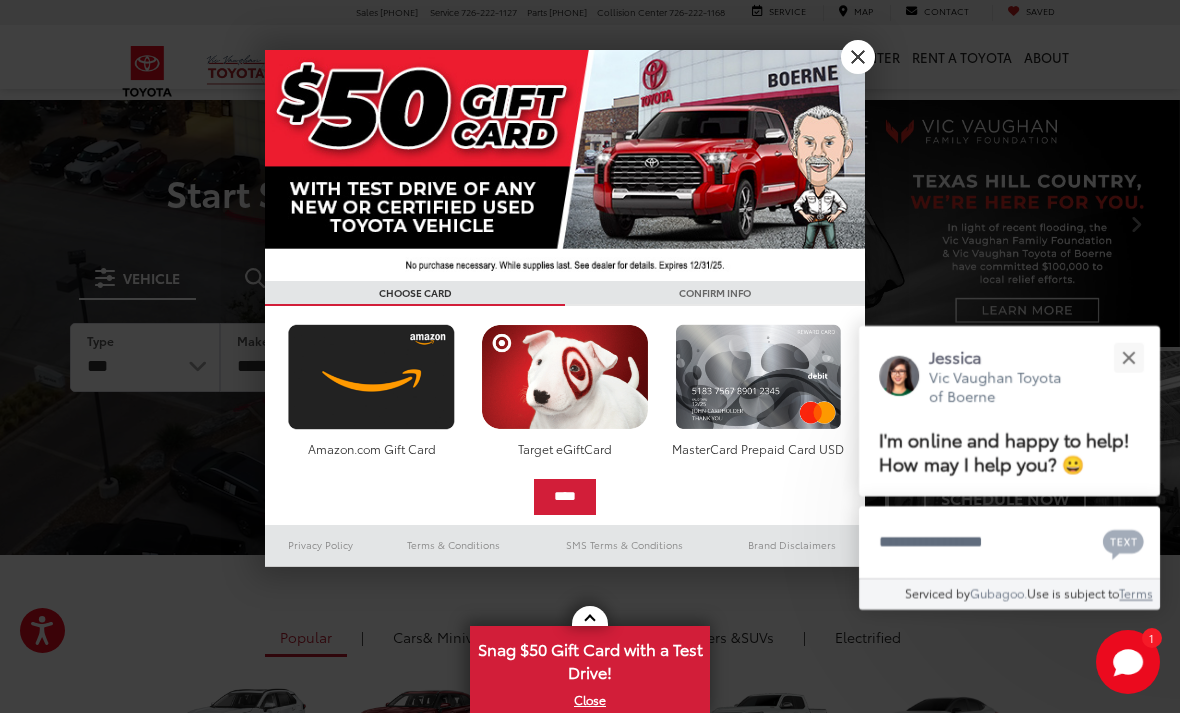 click on "X" at bounding box center (858, 57) 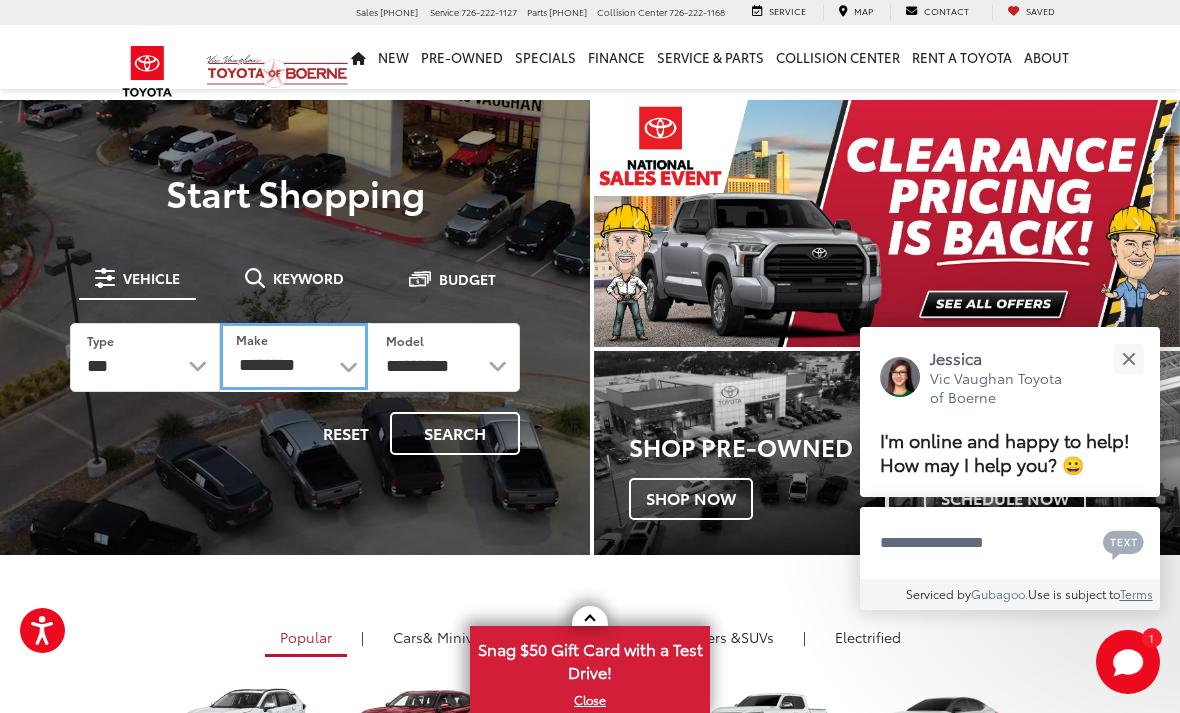 click on "**********" at bounding box center [294, 356] 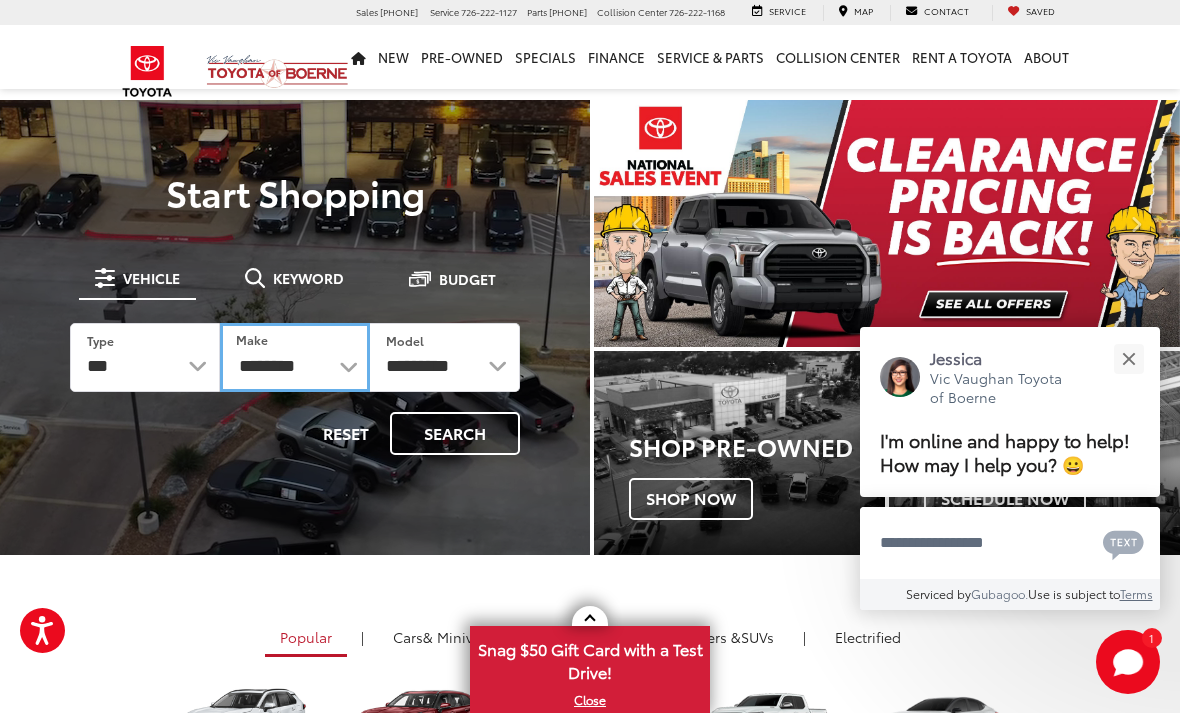 select on "******" 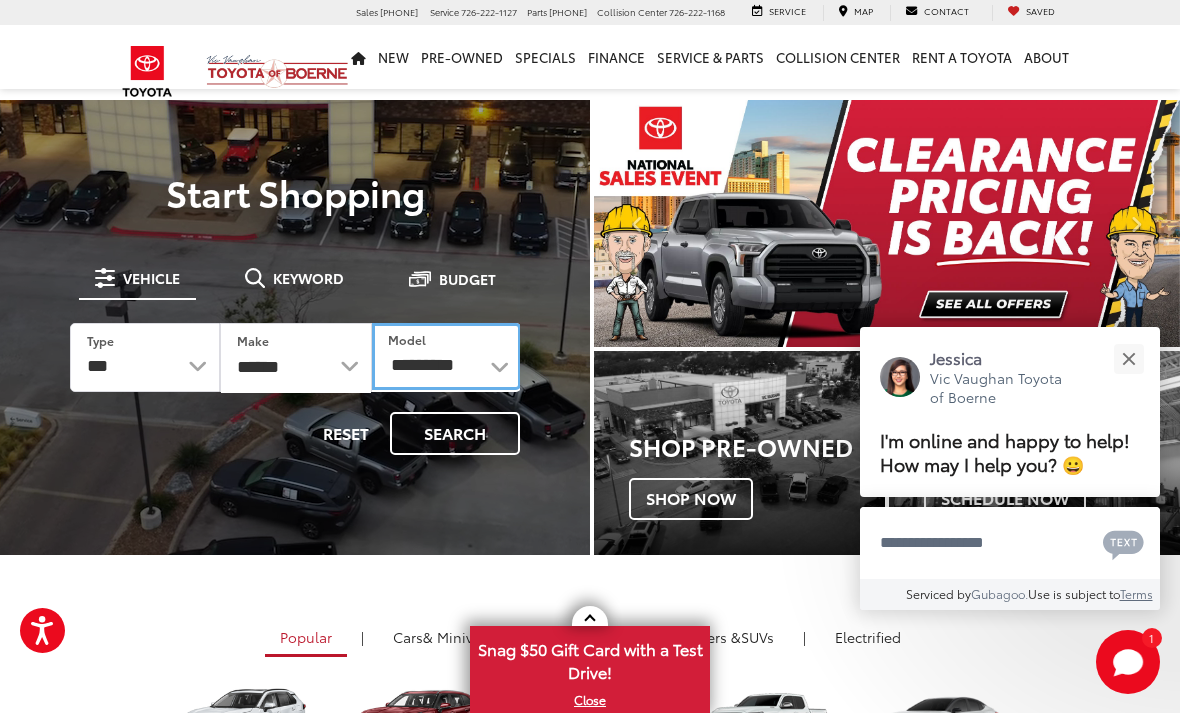 click on "**********" at bounding box center (446, 356) 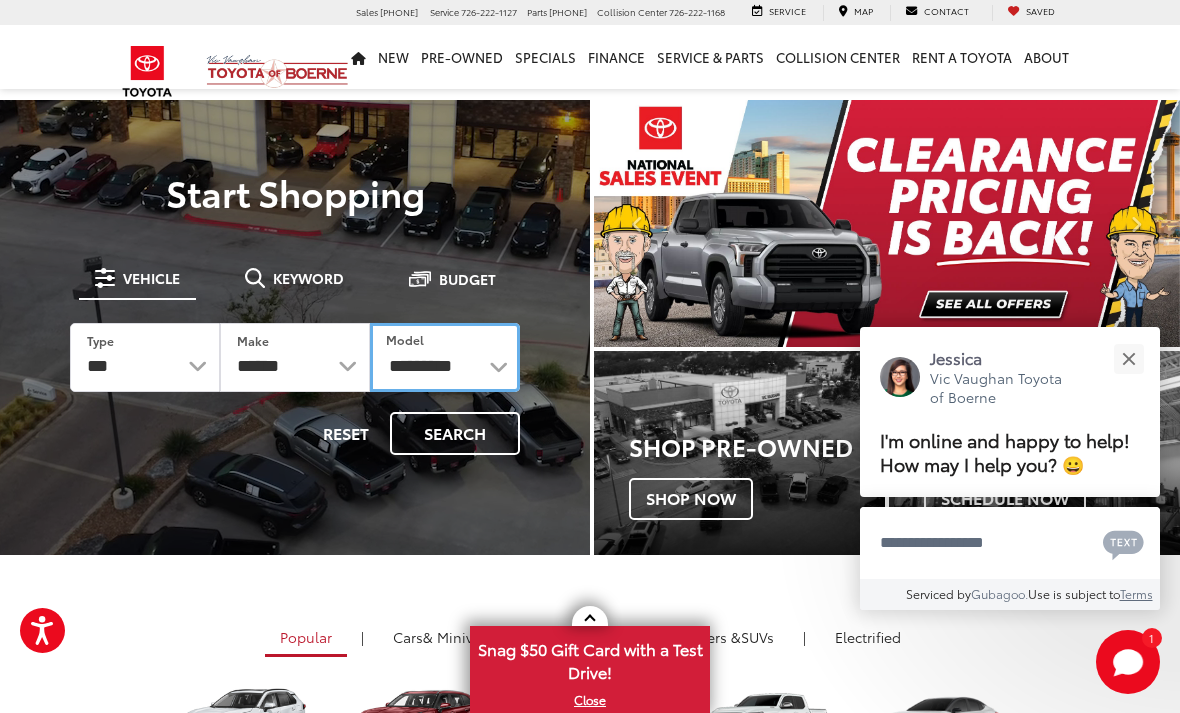 select on "**********" 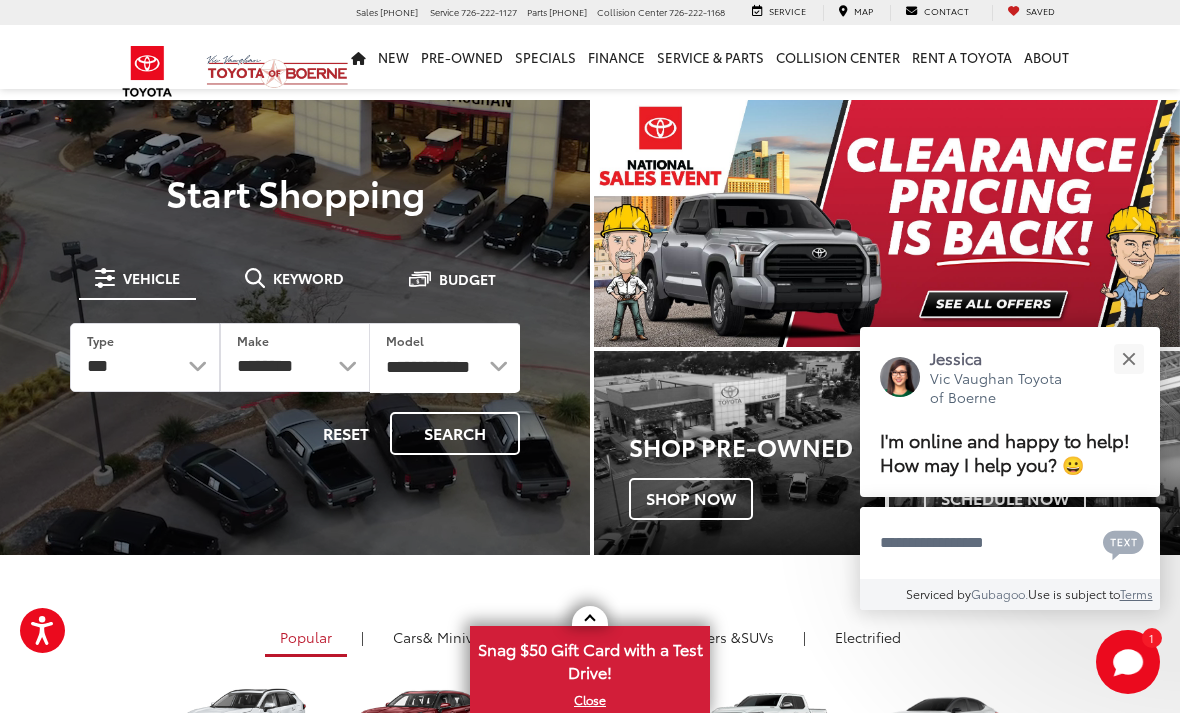 click on "Search" at bounding box center [455, 433] 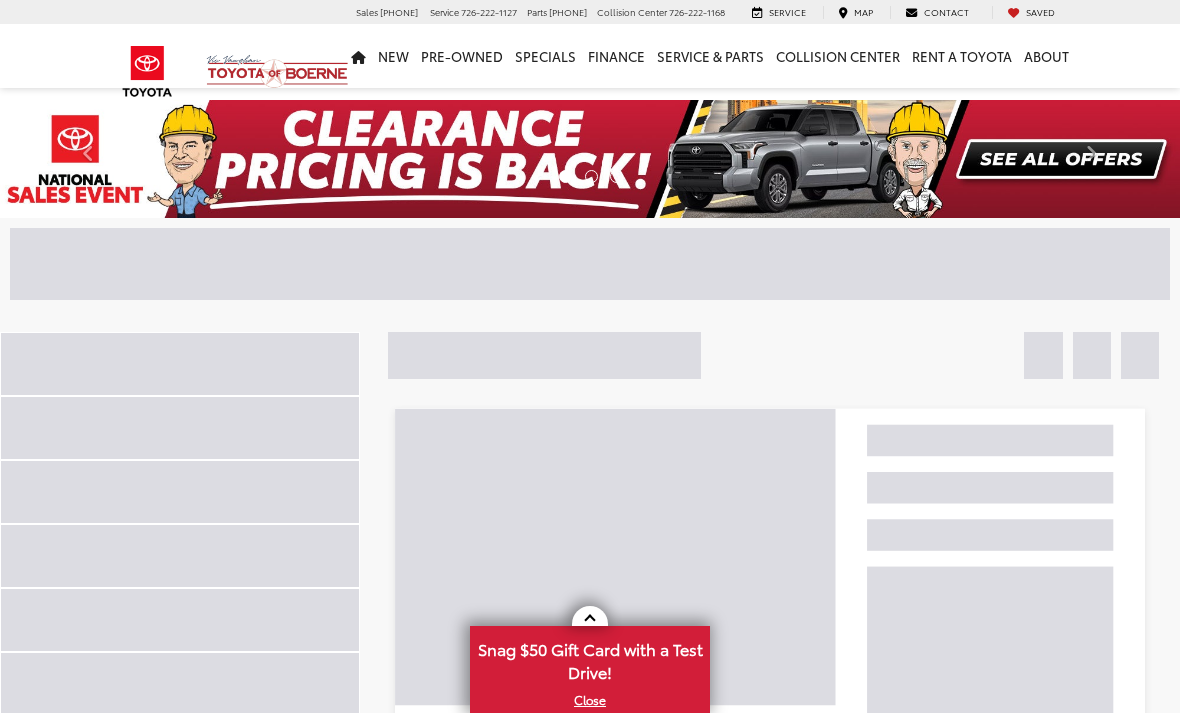 scroll, scrollTop: 0, scrollLeft: 0, axis: both 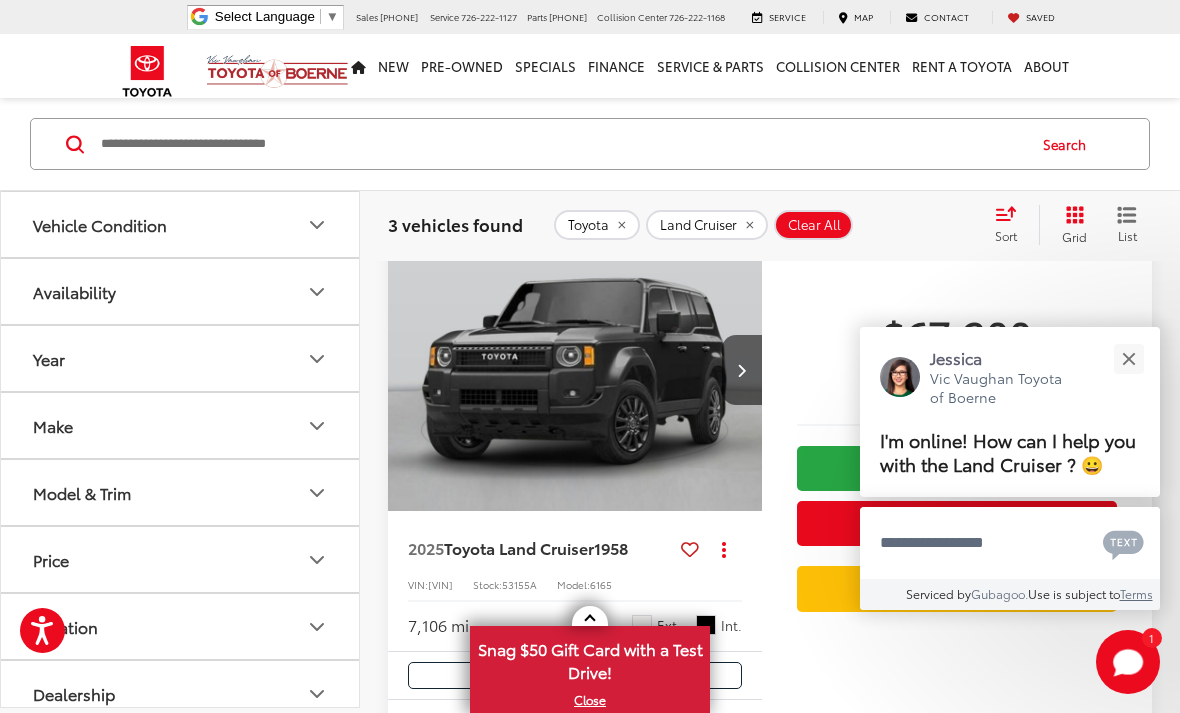 click at bounding box center [1128, 358] 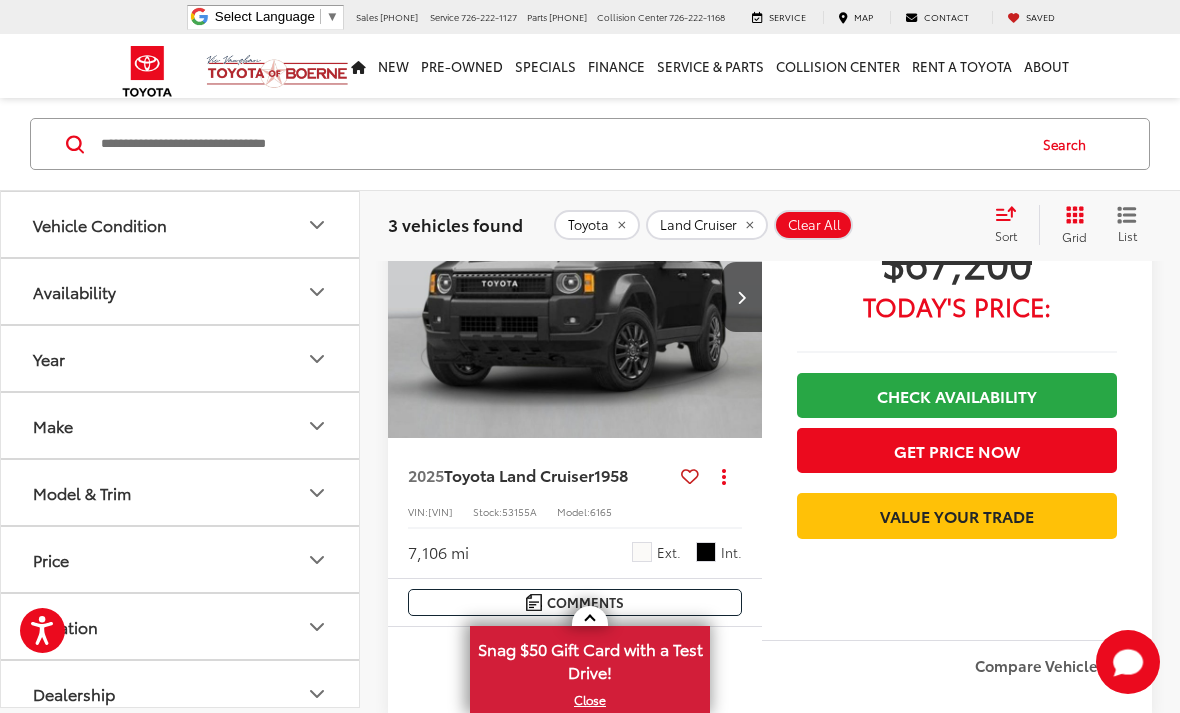 scroll, scrollTop: 922, scrollLeft: 0, axis: vertical 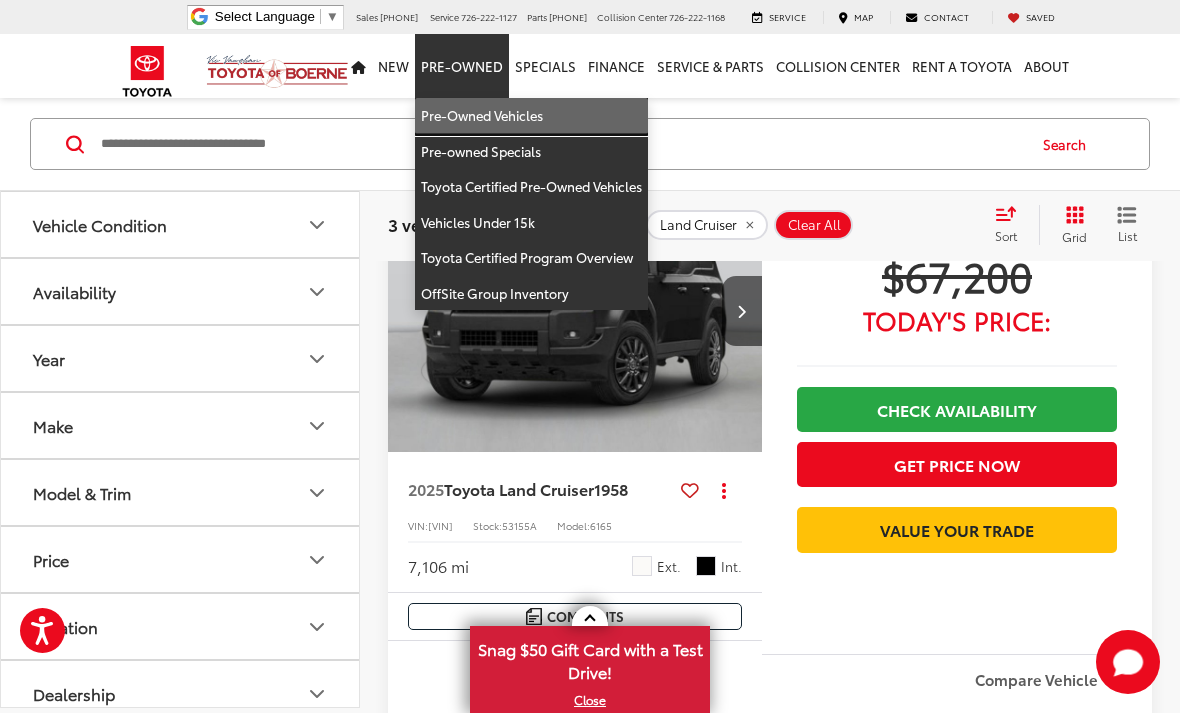 click on "Pre-Owned Vehicles" at bounding box center (531, 116) 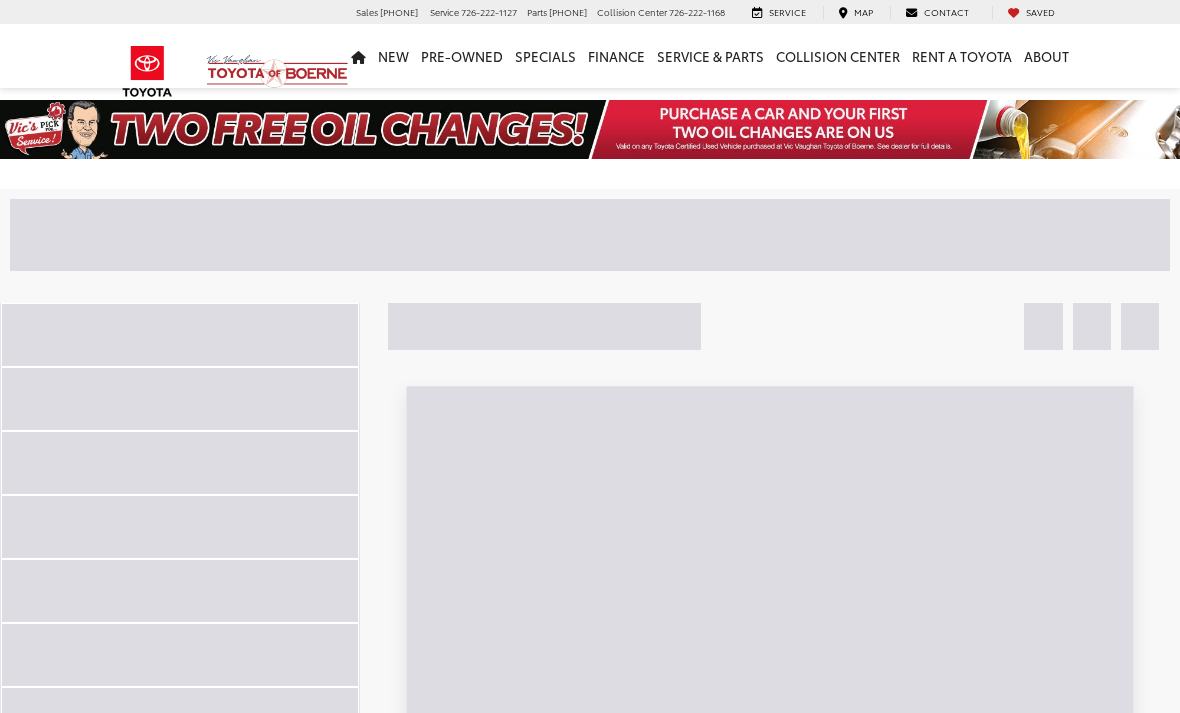scroll, scrollTop: 0, scrollLeft: 0, axis: both 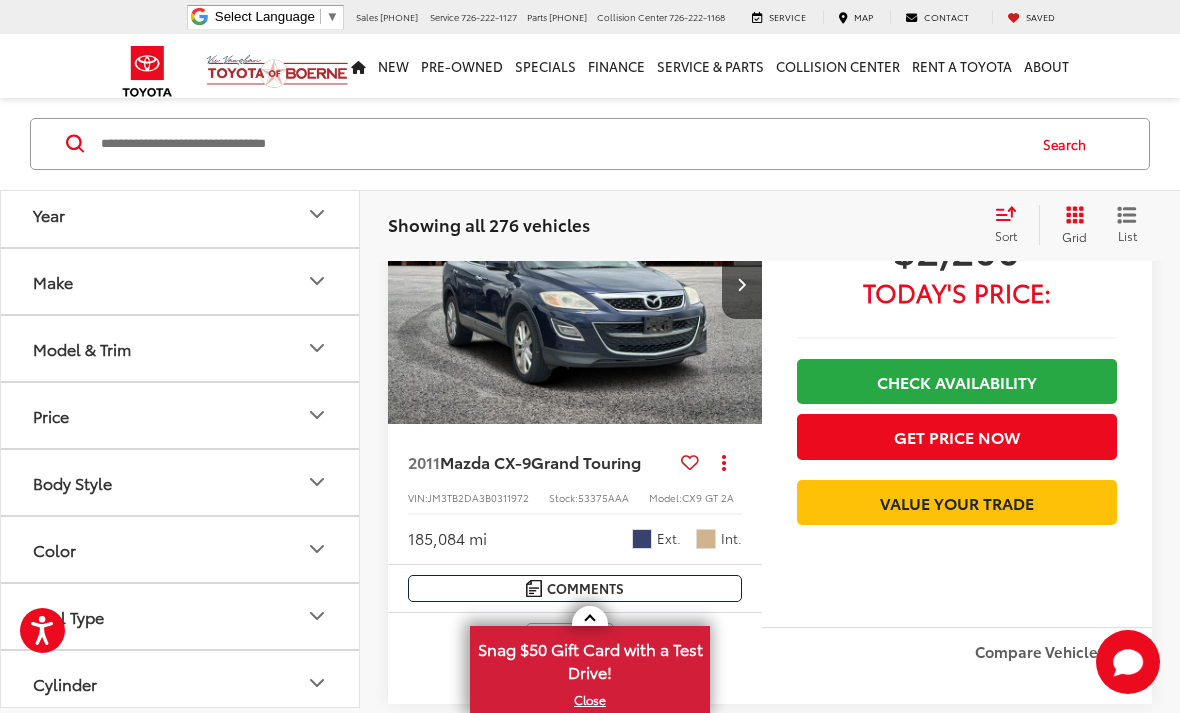 click on "Make" at bounding box center [181, 281] 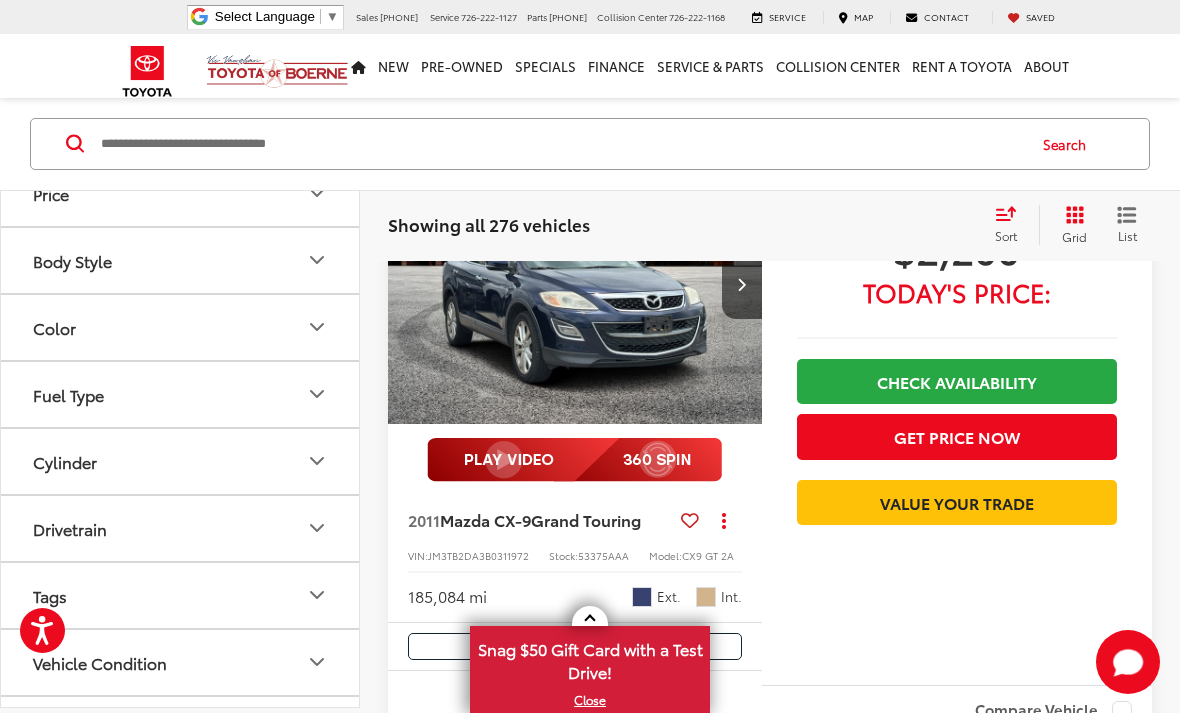 scroll, scrollTop: 690, scrollLeft: 0, axis: vertical 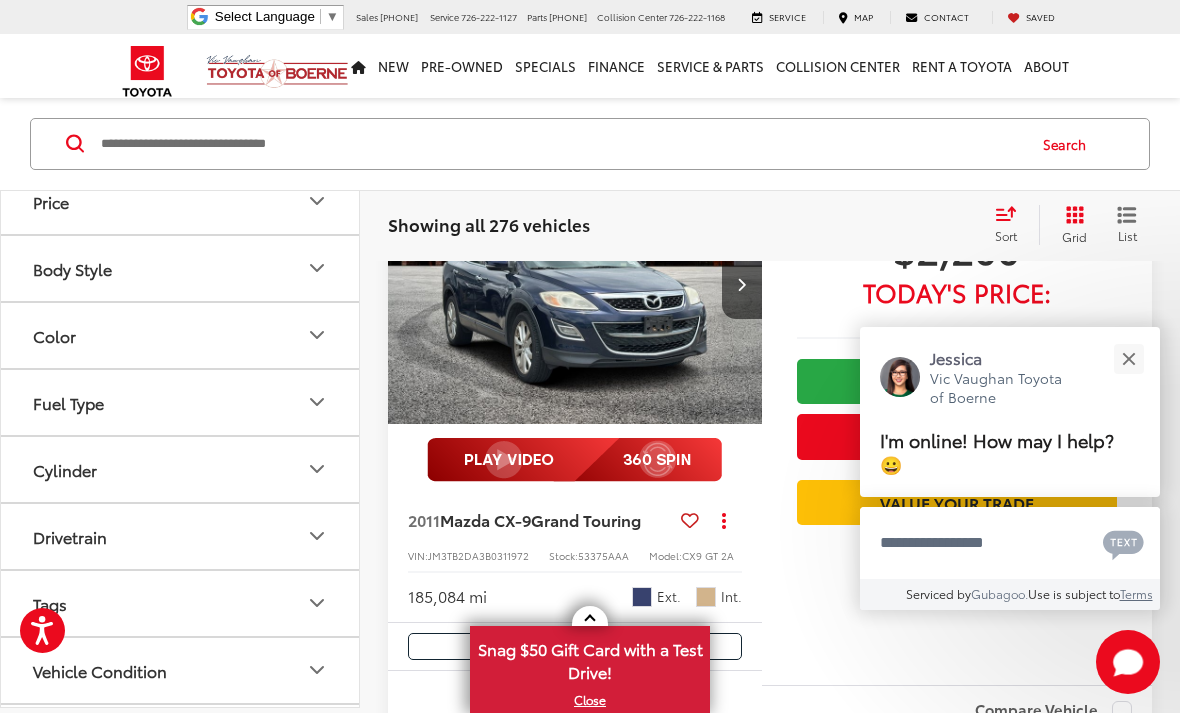 click at bounding box center [180, 33] 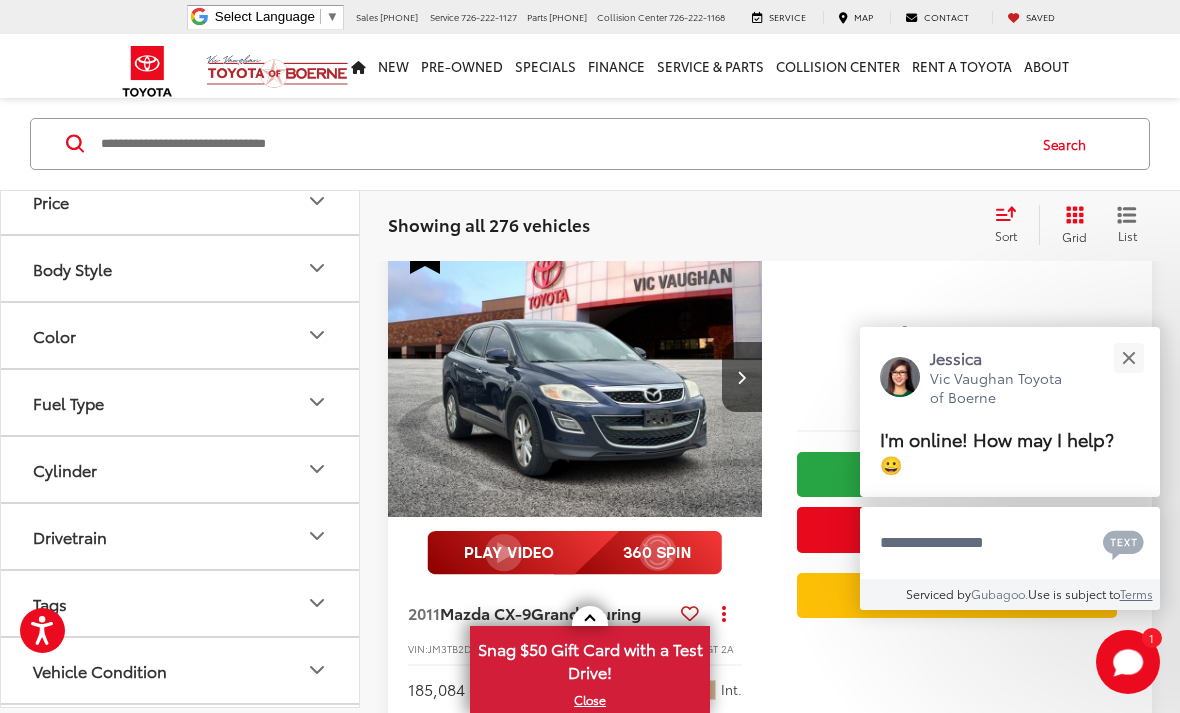 scroll, scrollTop: 91, scrollLeft: 0, axis: vertical 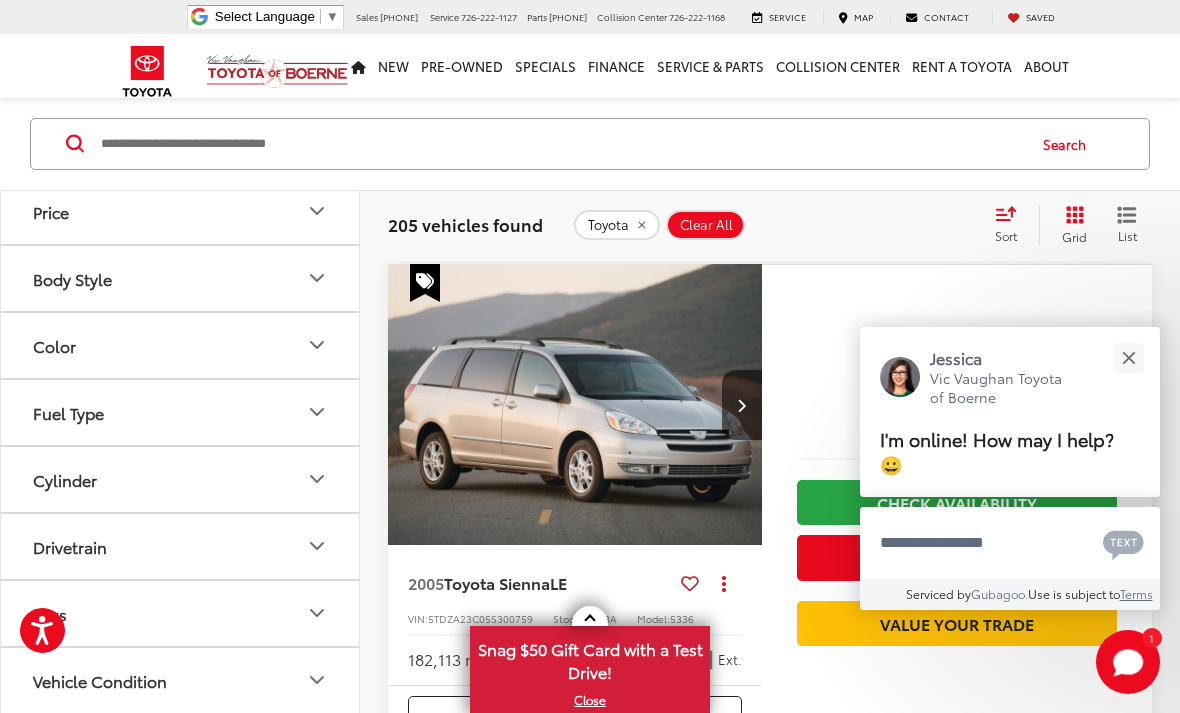 click on "Model & Trim" at bounding box center (82, 144) 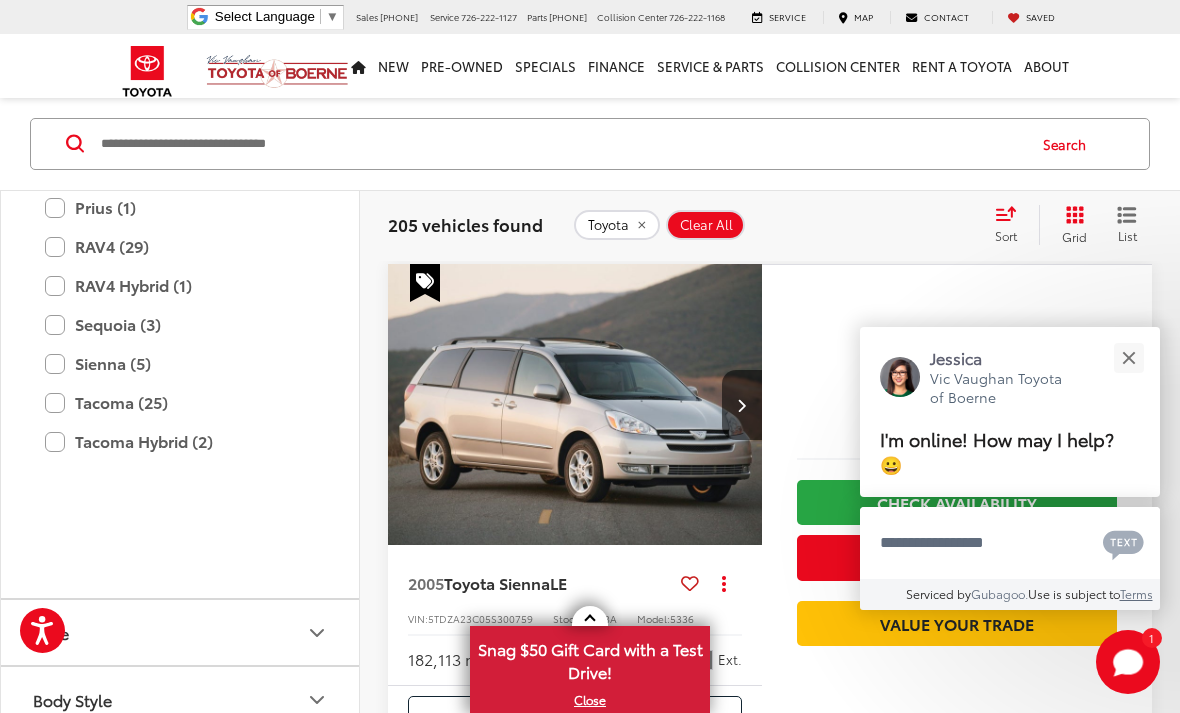 scroll, scrollTop: 1166, scrollLeft: 0, axis: vertical 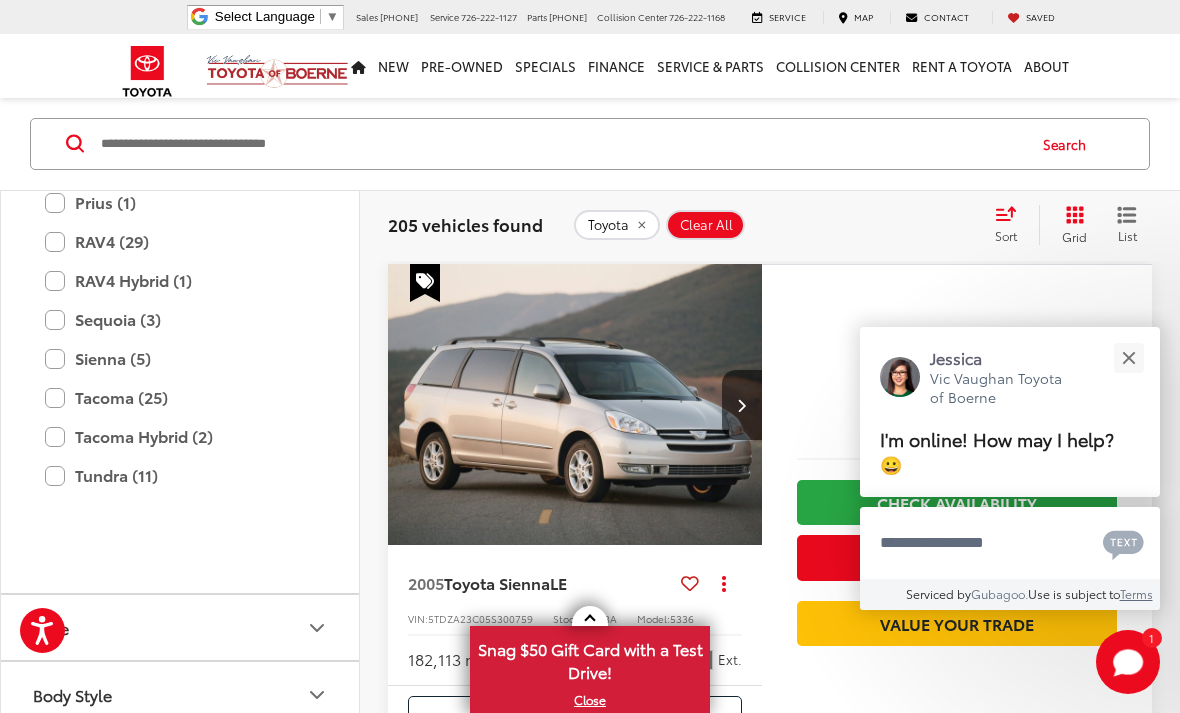 click on "Land Cruiser (1)" at bounding box center (180, 163) 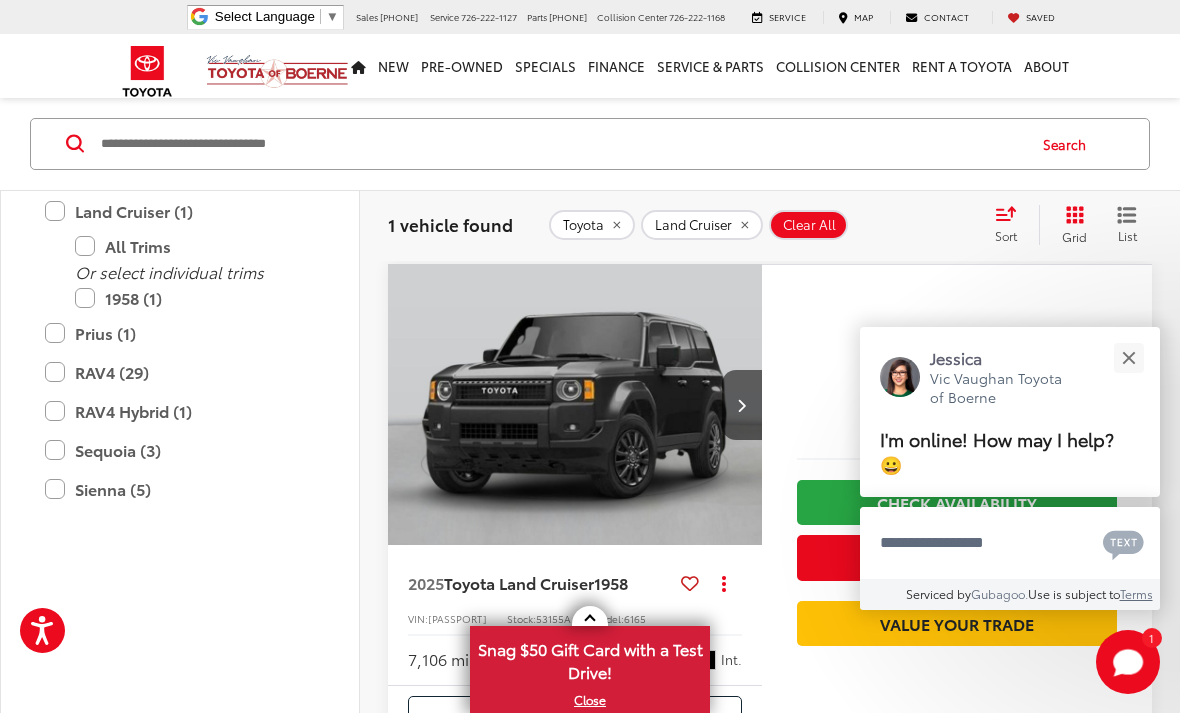 click on "Land Cruiser (1)" at bounding box center (180, 211) 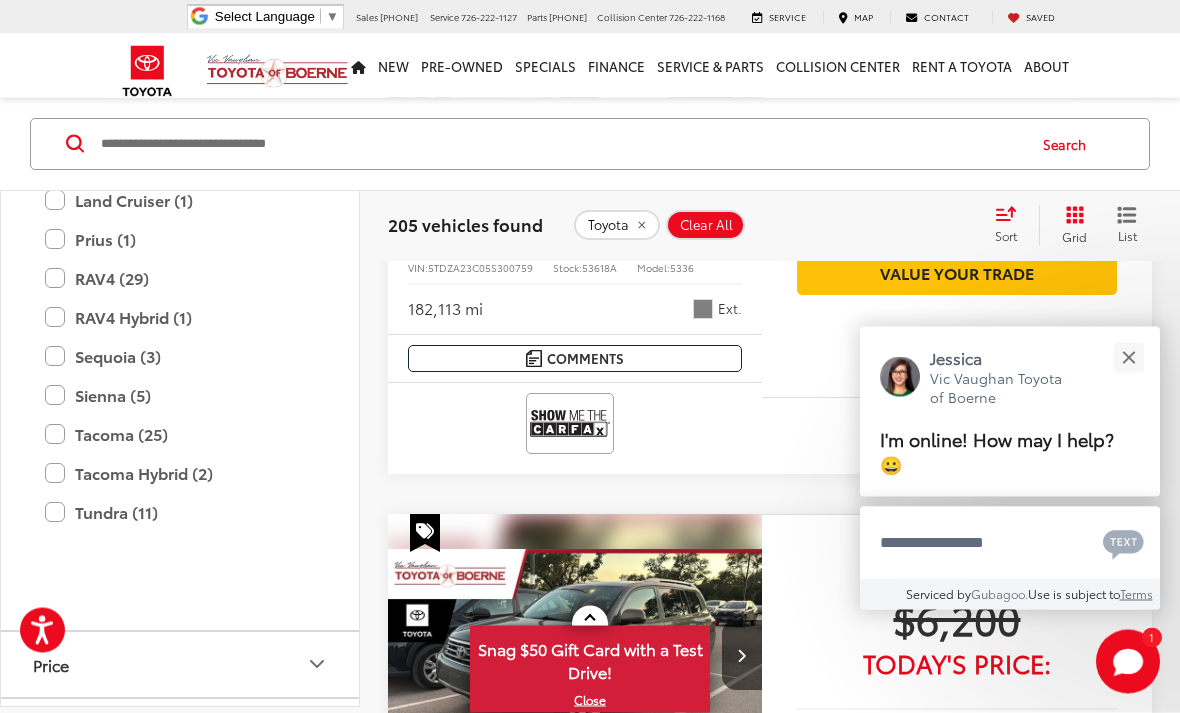 scroll, scrollTop: 611, scrollLeft: 0, axis: vertical 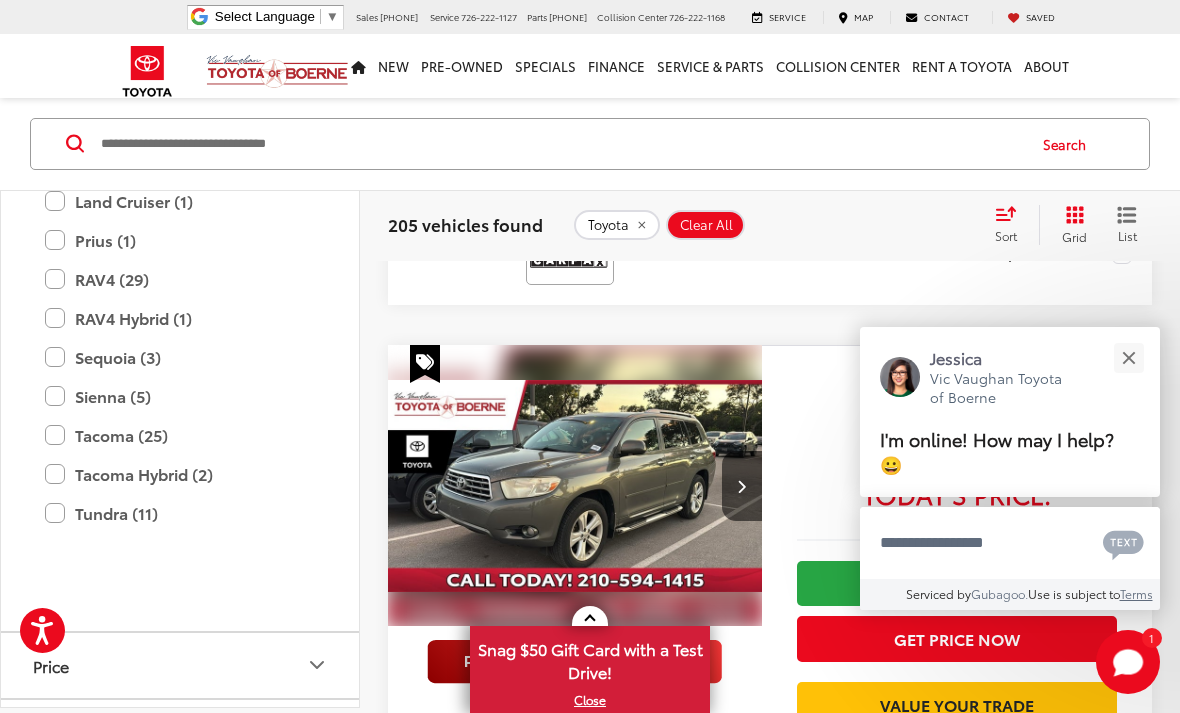 click on "Land Cruiser (1)" at bounding box center [180, 200] 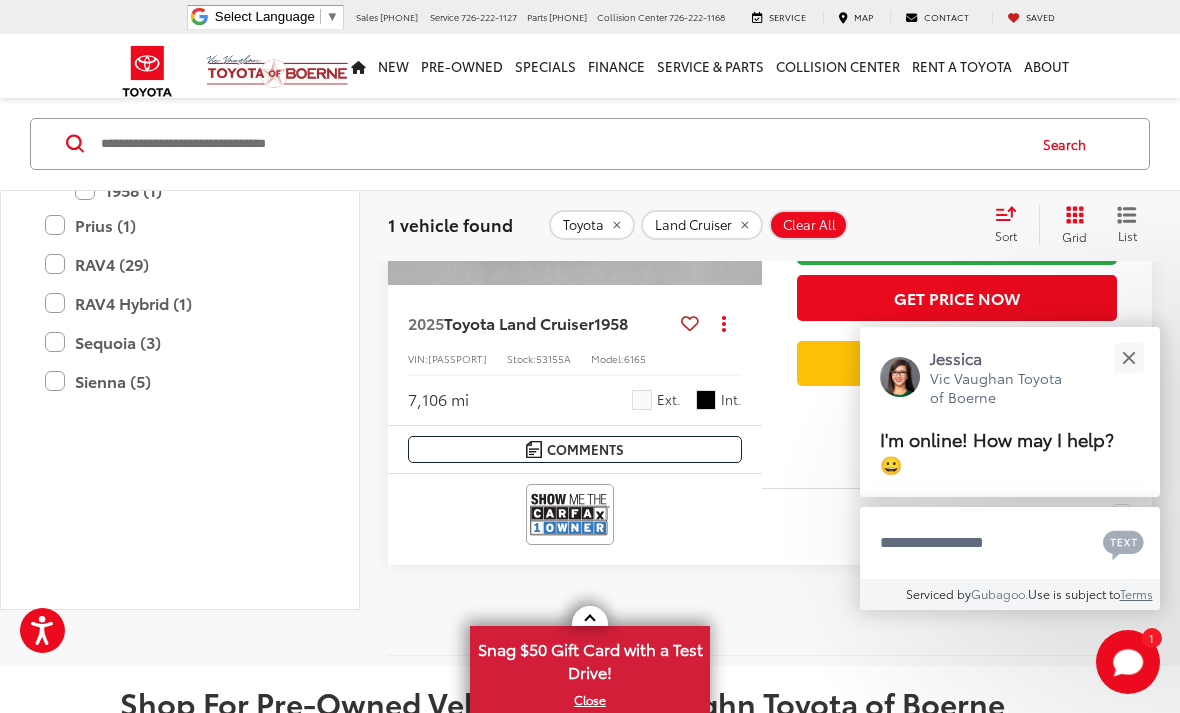scroll, scrollTop: 349, scrollLeft: 0, axis: vertical 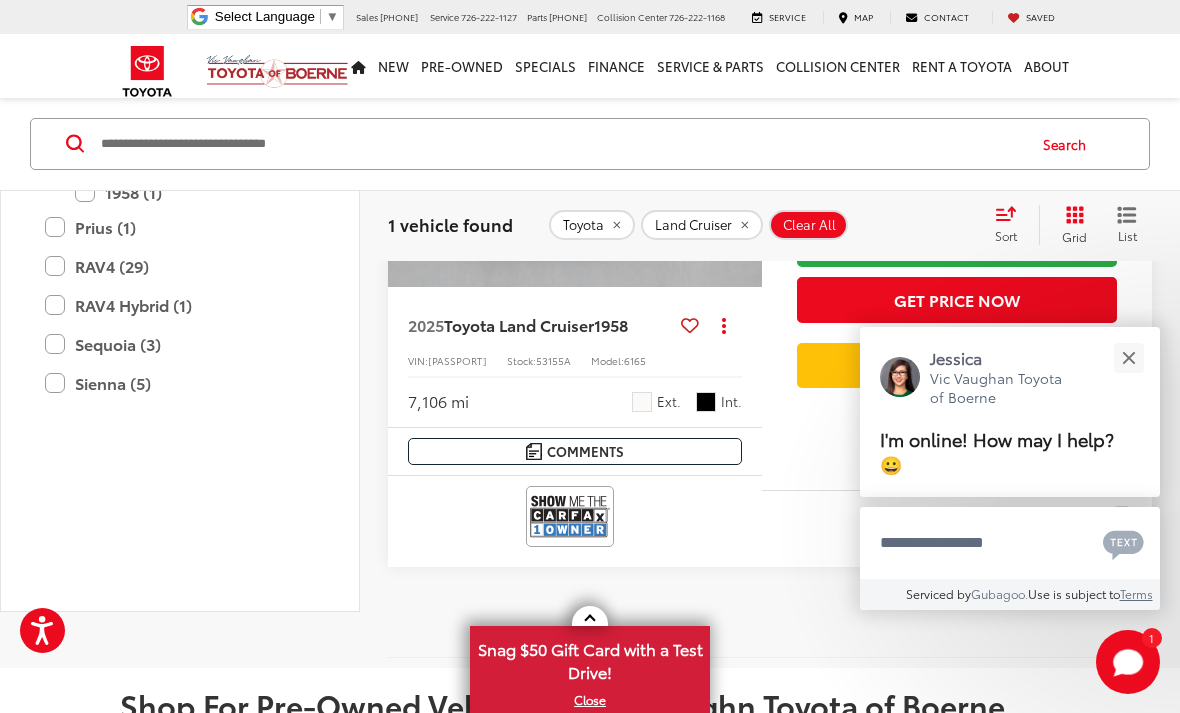 click on "Land Cruiser (1)" at bounding box center [180, 104] 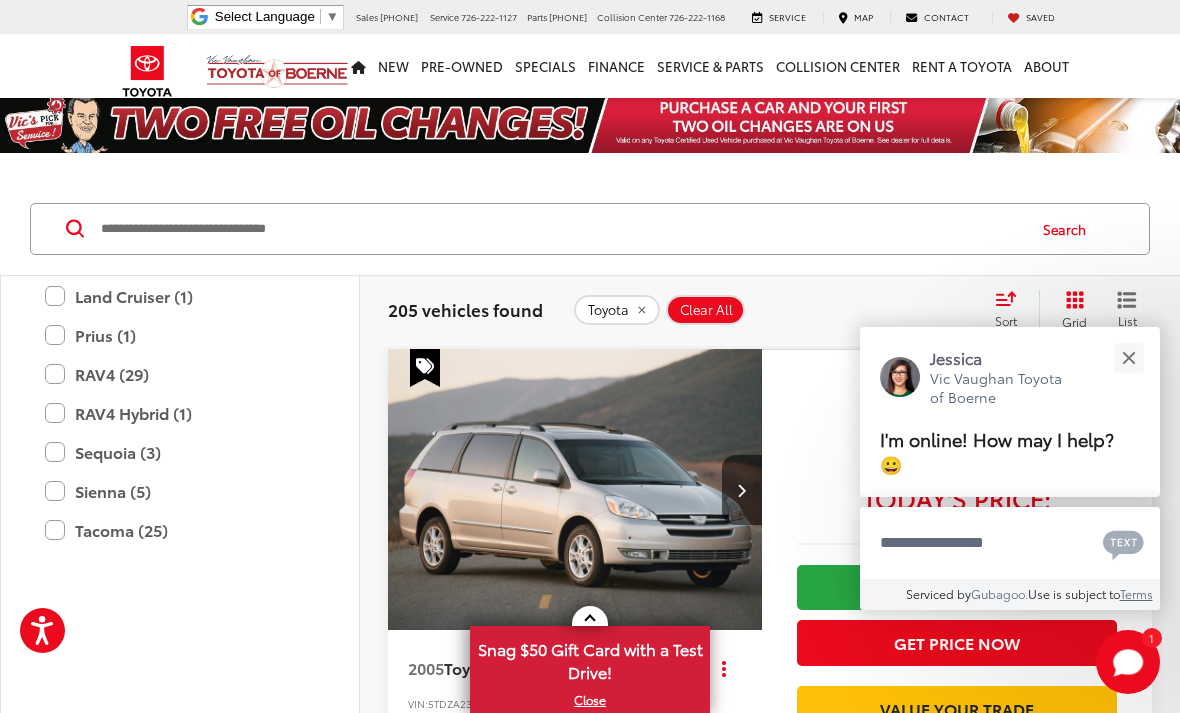 scroll, scrollTop: 0, scrollLeft: 0, axis: both 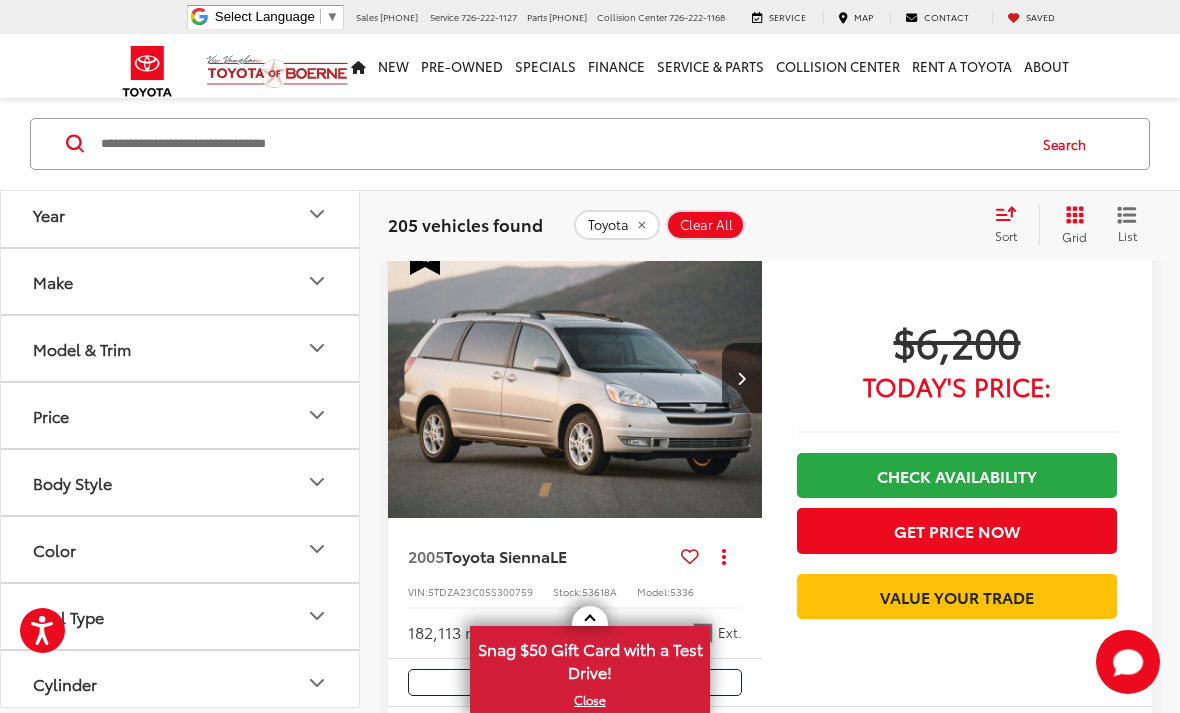 click 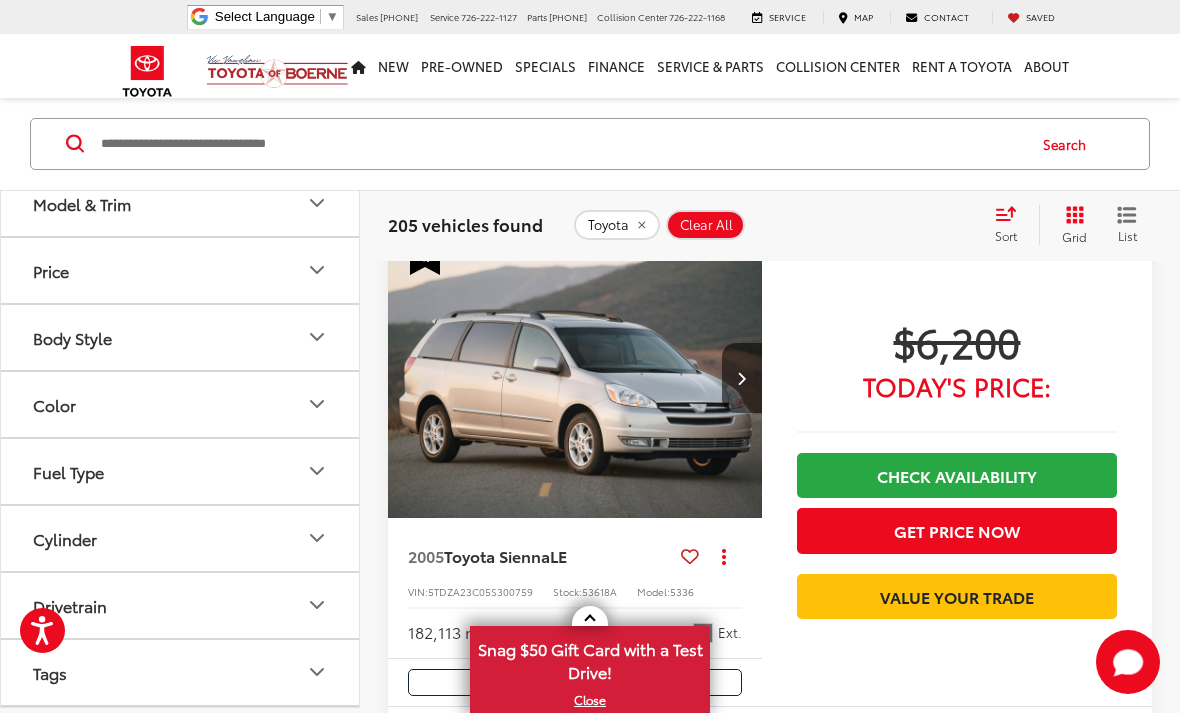 scroll, scrollTop: 633, scrollLeft: 0, axis: vertical 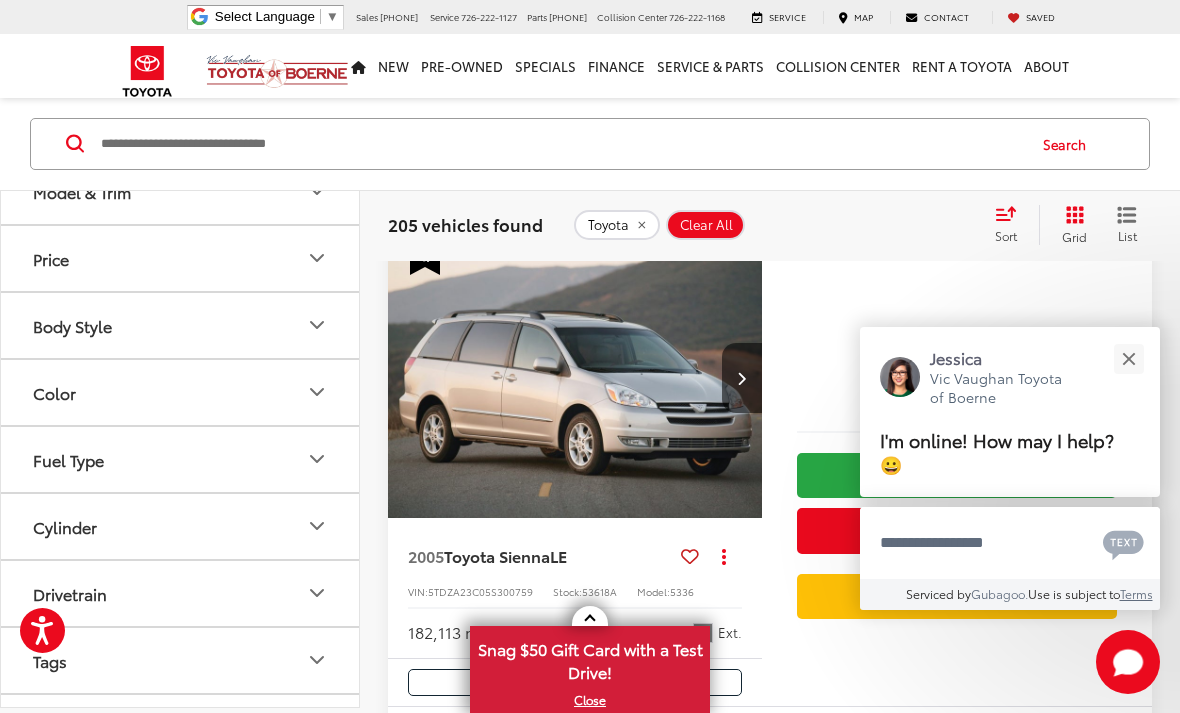 click on "Toyota   (205)" at bounding box center (180, 107) 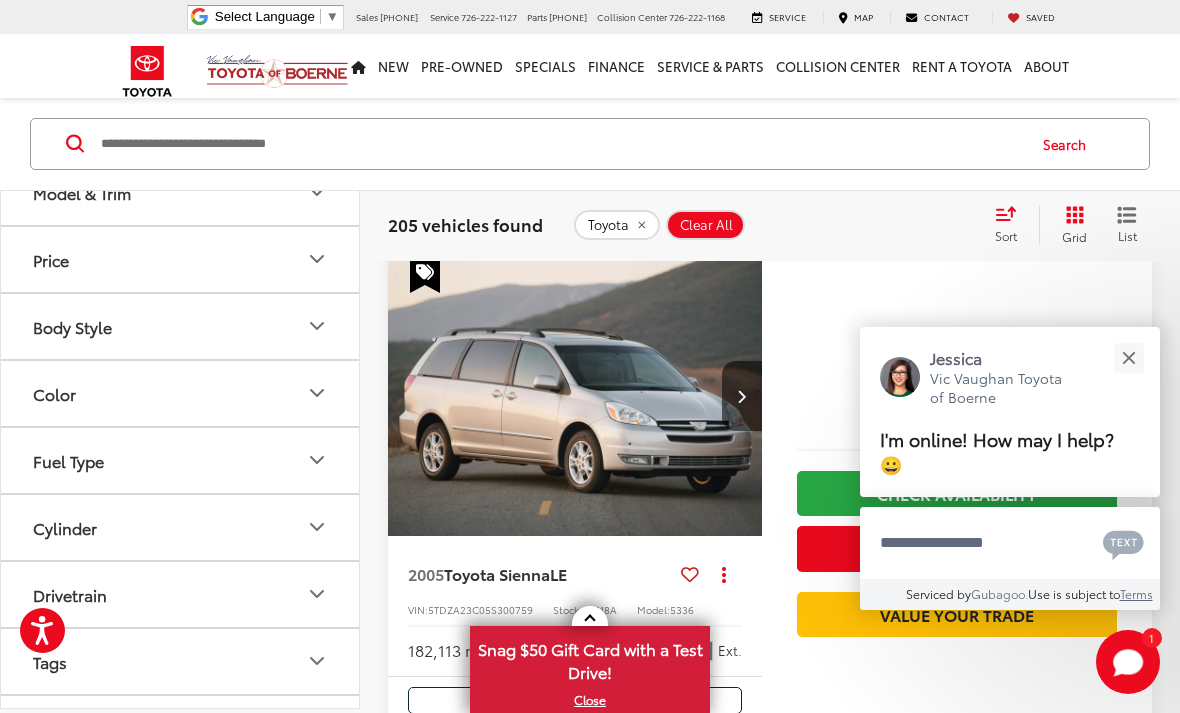 scroll, scrollTop: 93, scrollLeft: 0, axis: vertical 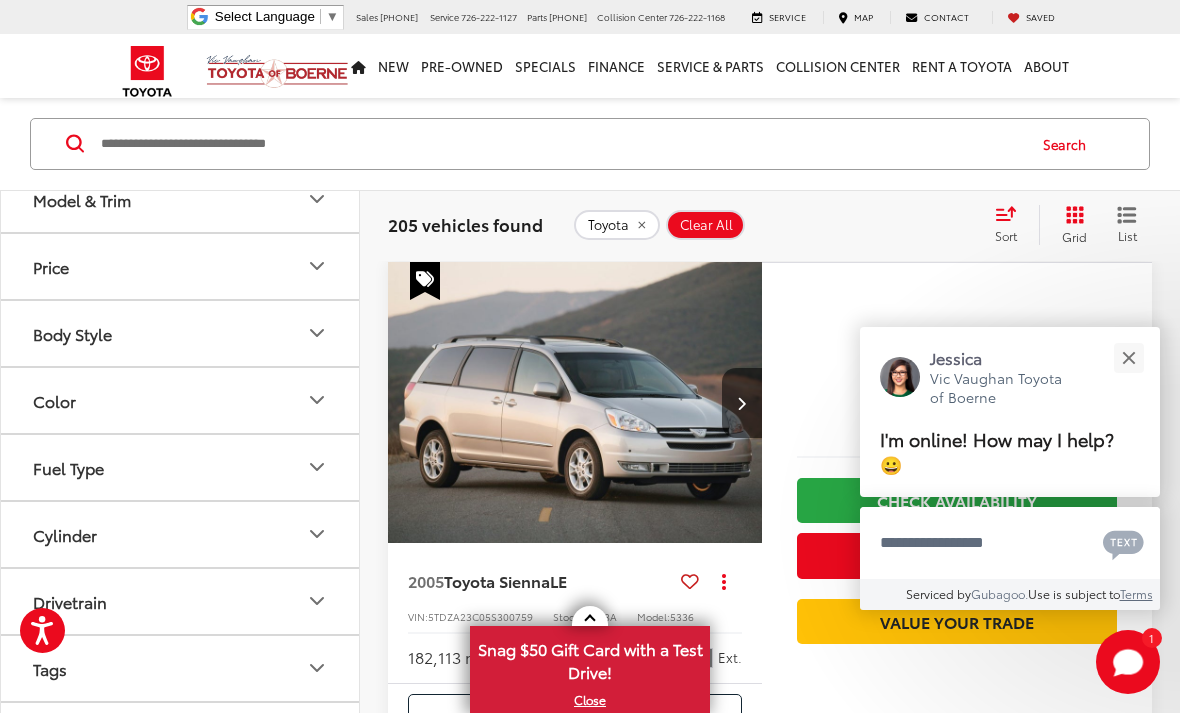click on "Model & Trim" at bounding box center [181, 199] 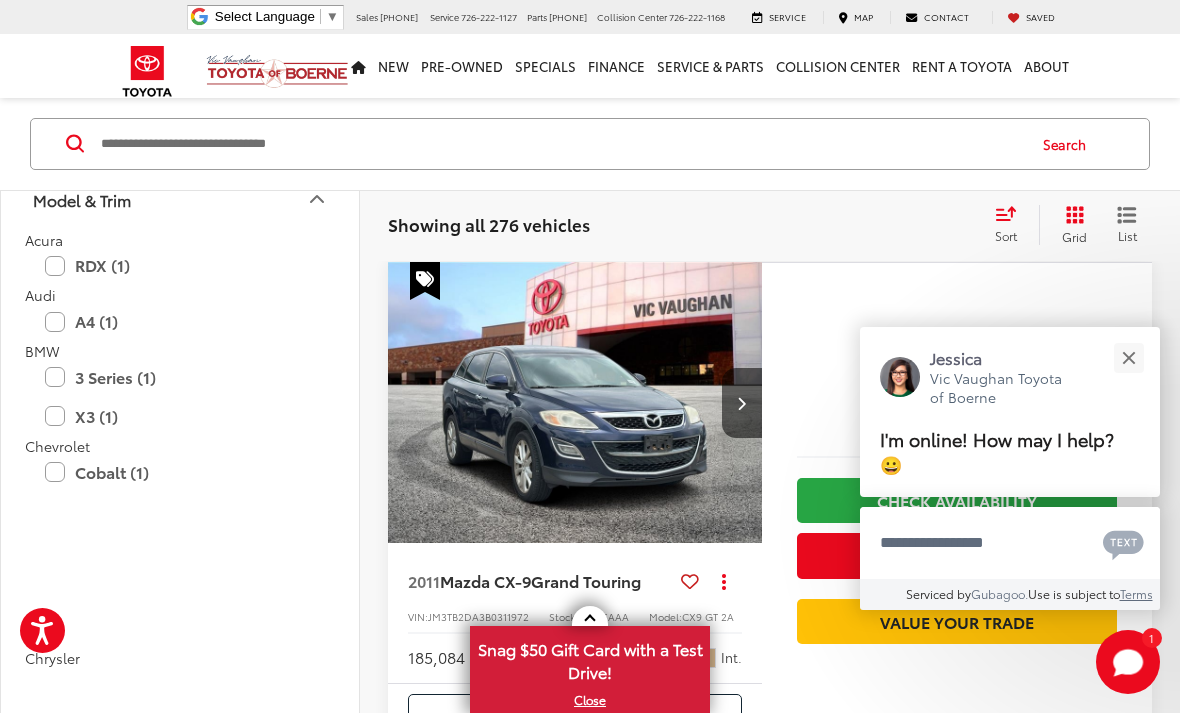 click on "Toyota   (205)" at bounding box center (180, 115) 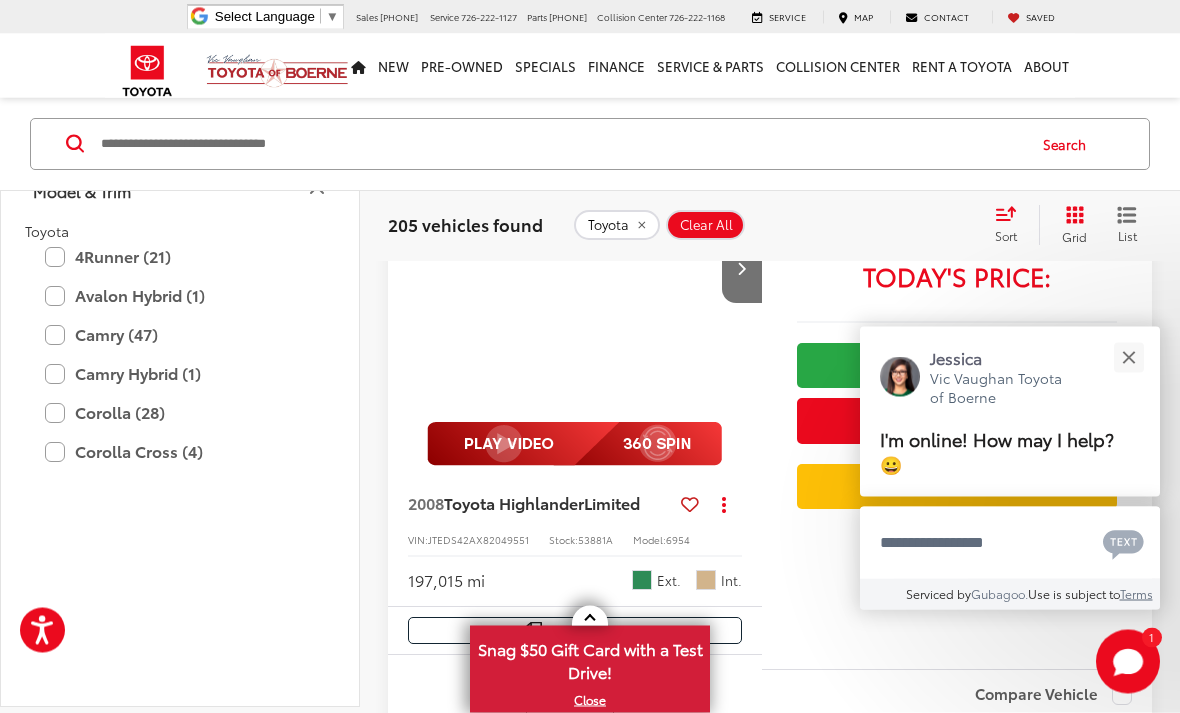 scroll, scrollTop: 823, scrollLeft: 0, axis: vertical 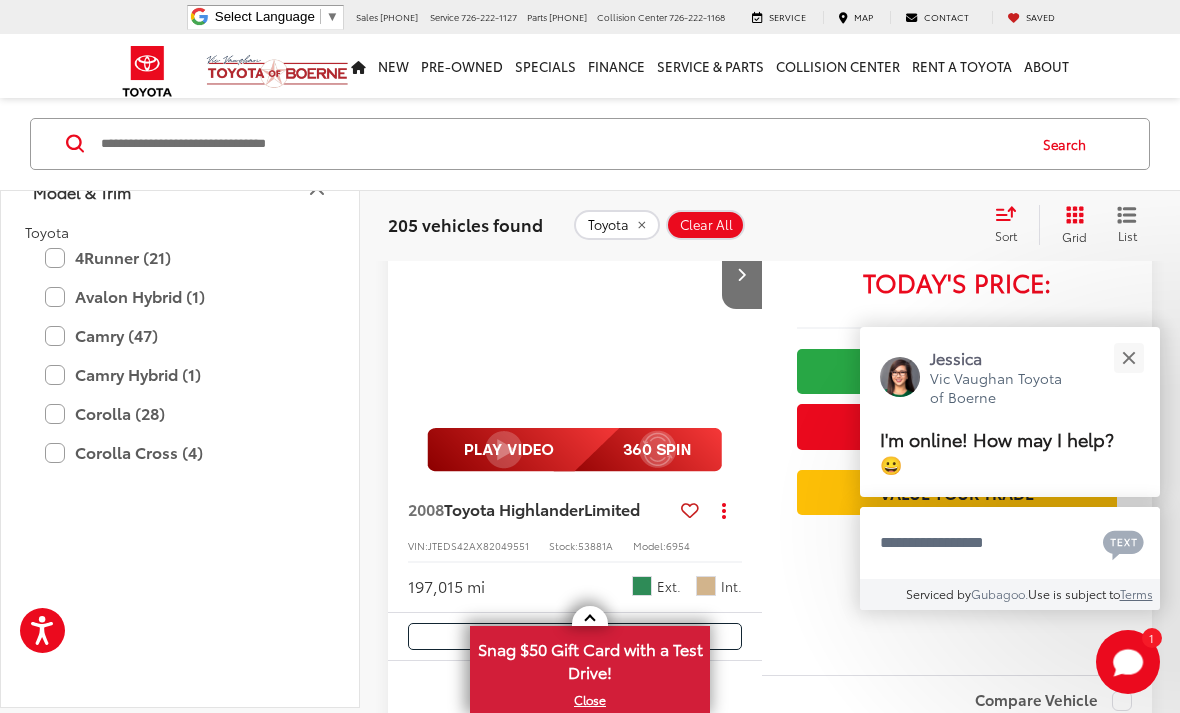 click 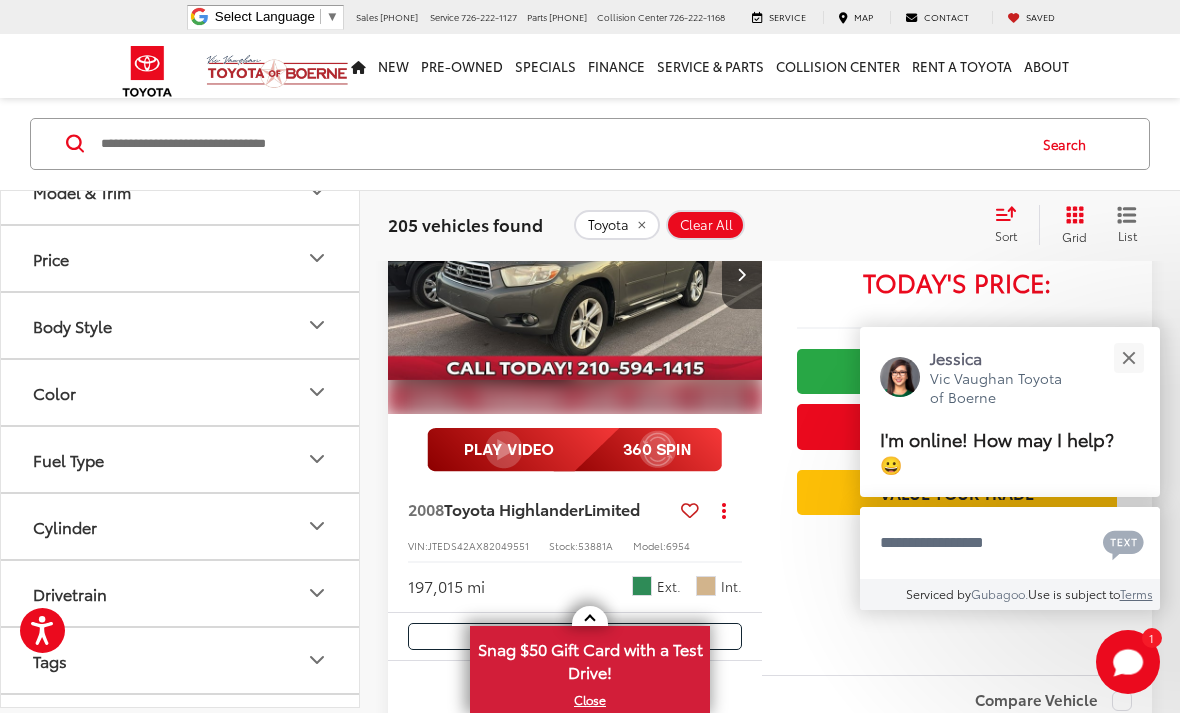 click 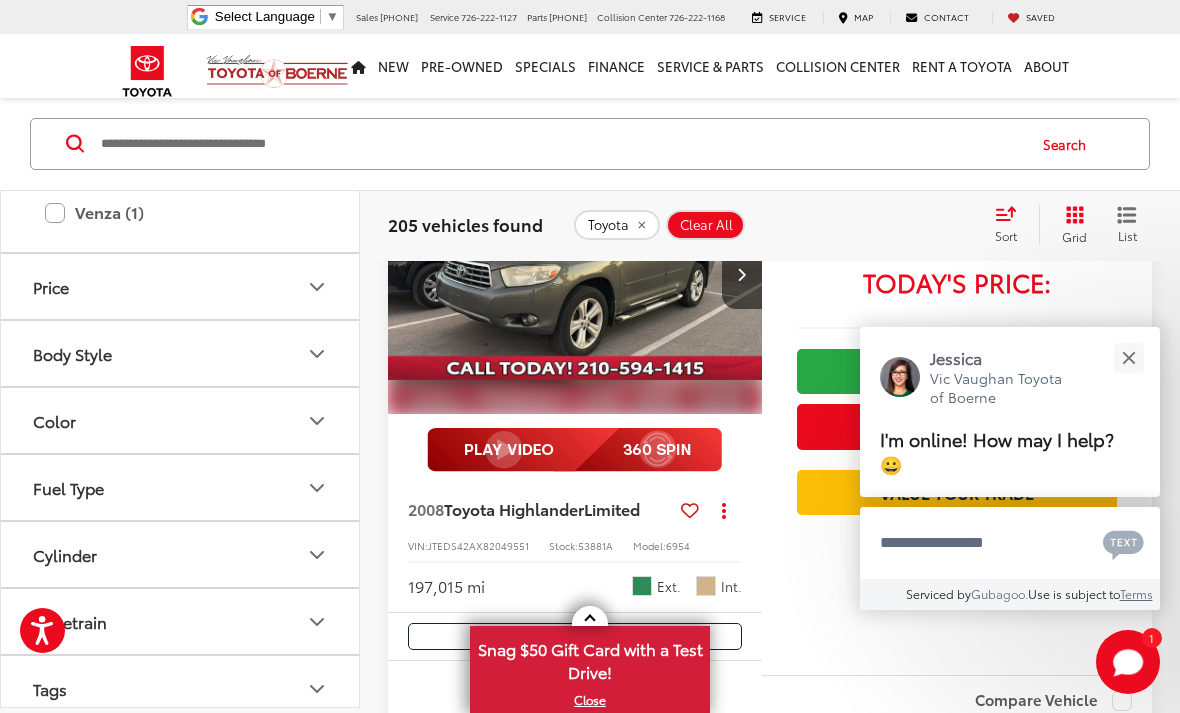 scroll, scrollTop: 1479, scrollLeft: 0, axis: vertical 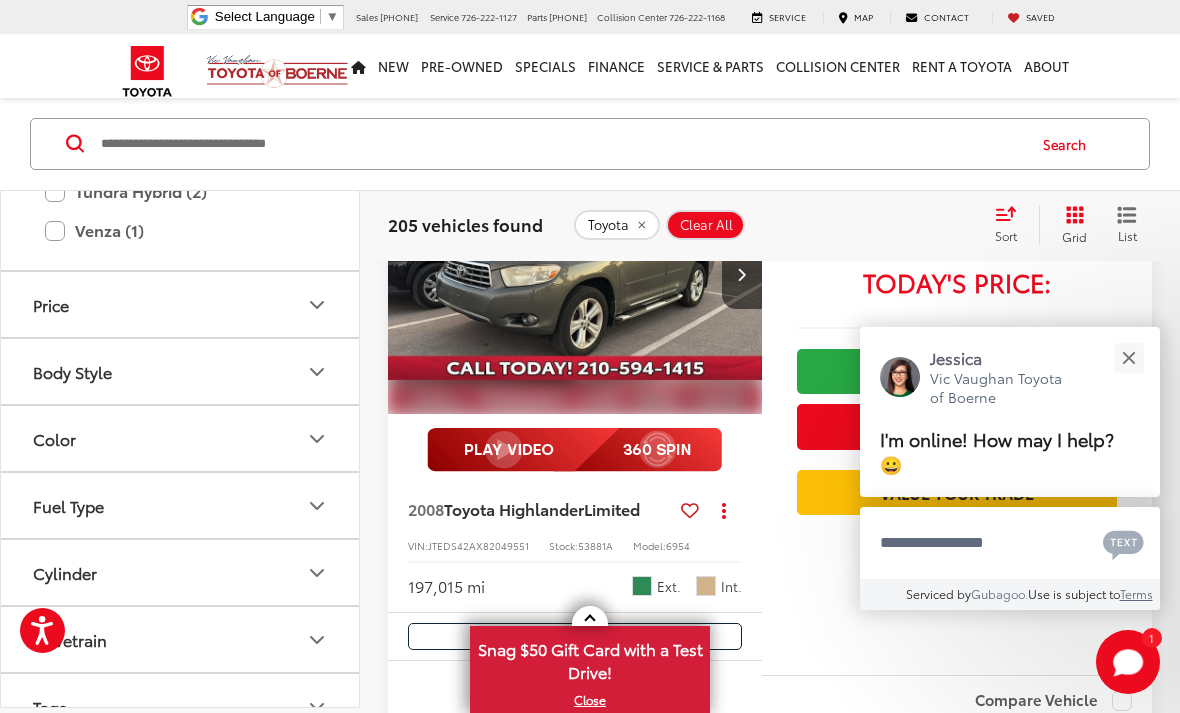 click on "Tundra (11)" at bounding box center [180, 152] 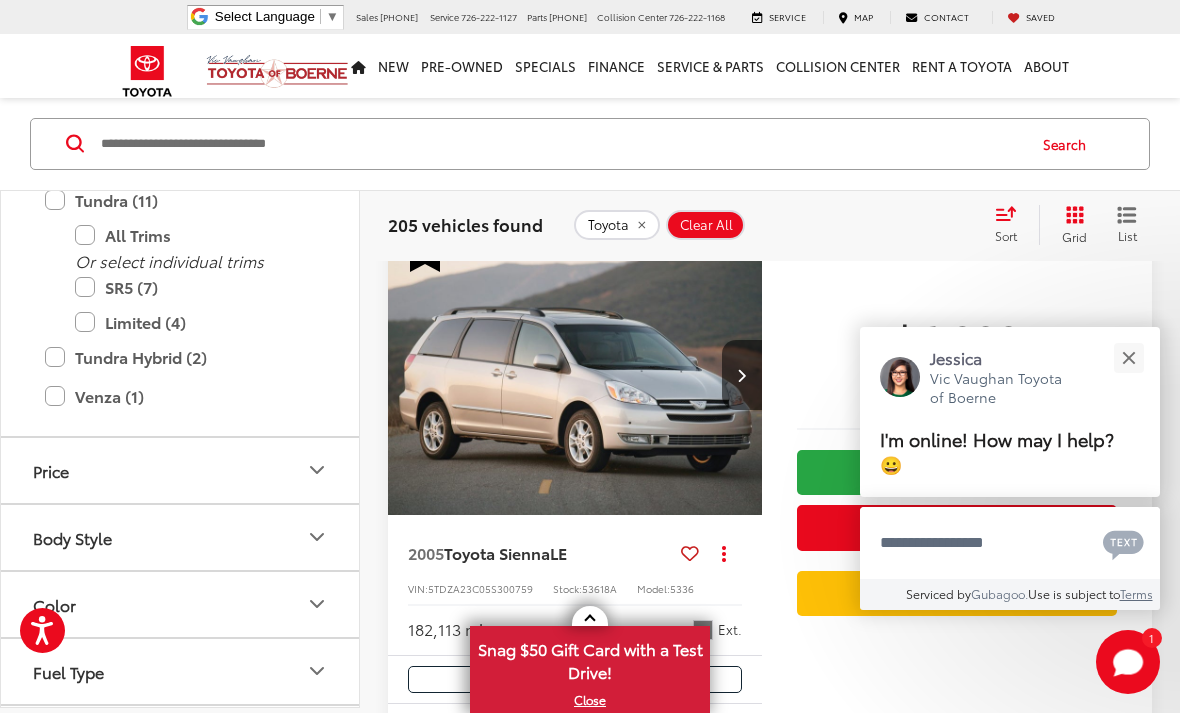 scroll, scrollTop: 91, scrollLeft: 0, axis: vertical 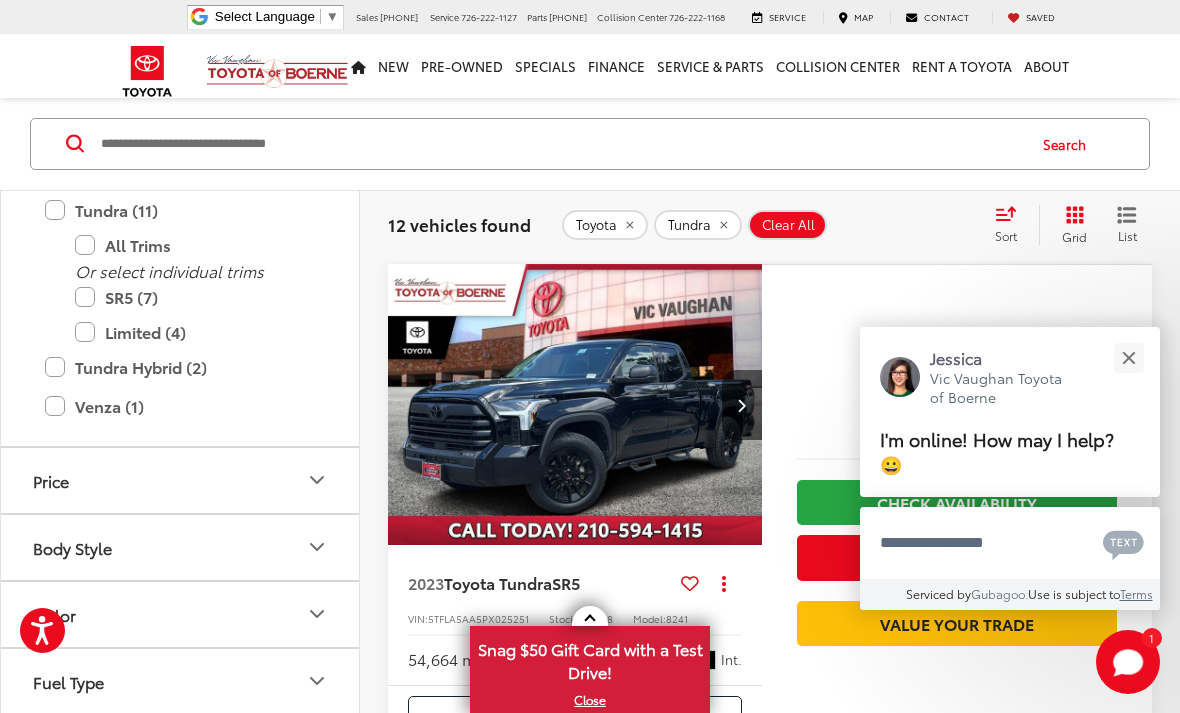 click on "Tundra Hybrid (2)" at bounding box center [180, 367] 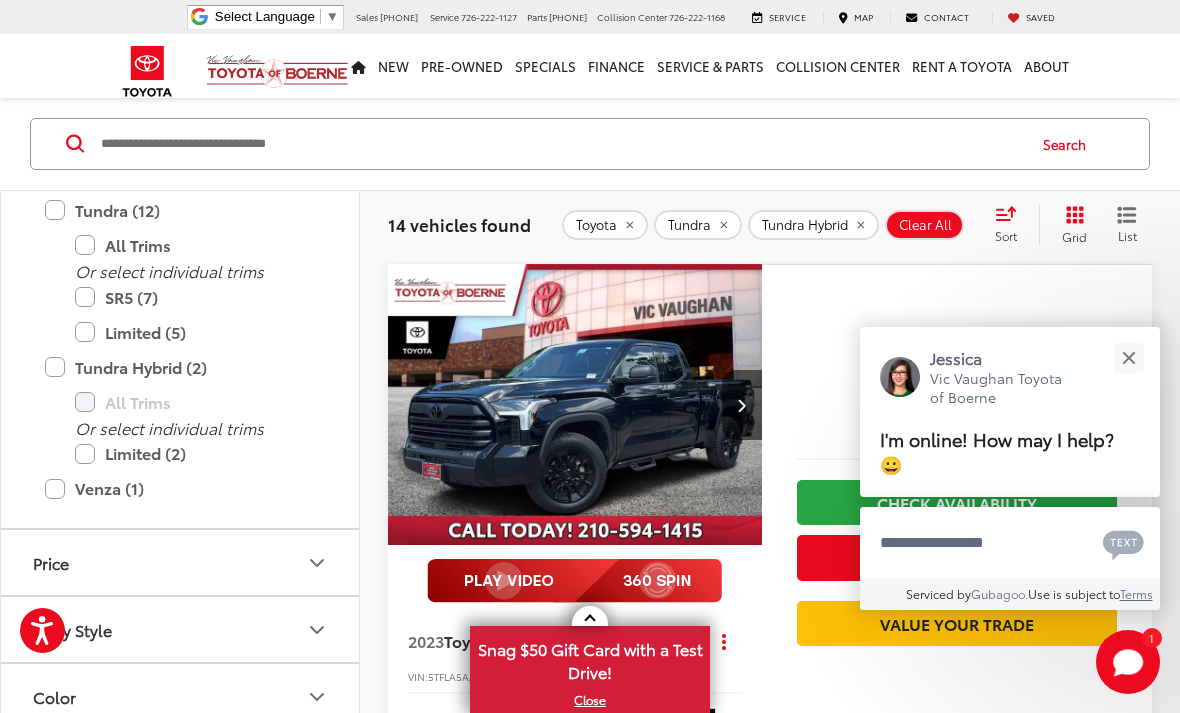 click on "All Trims" at bounding box center [195, 245] 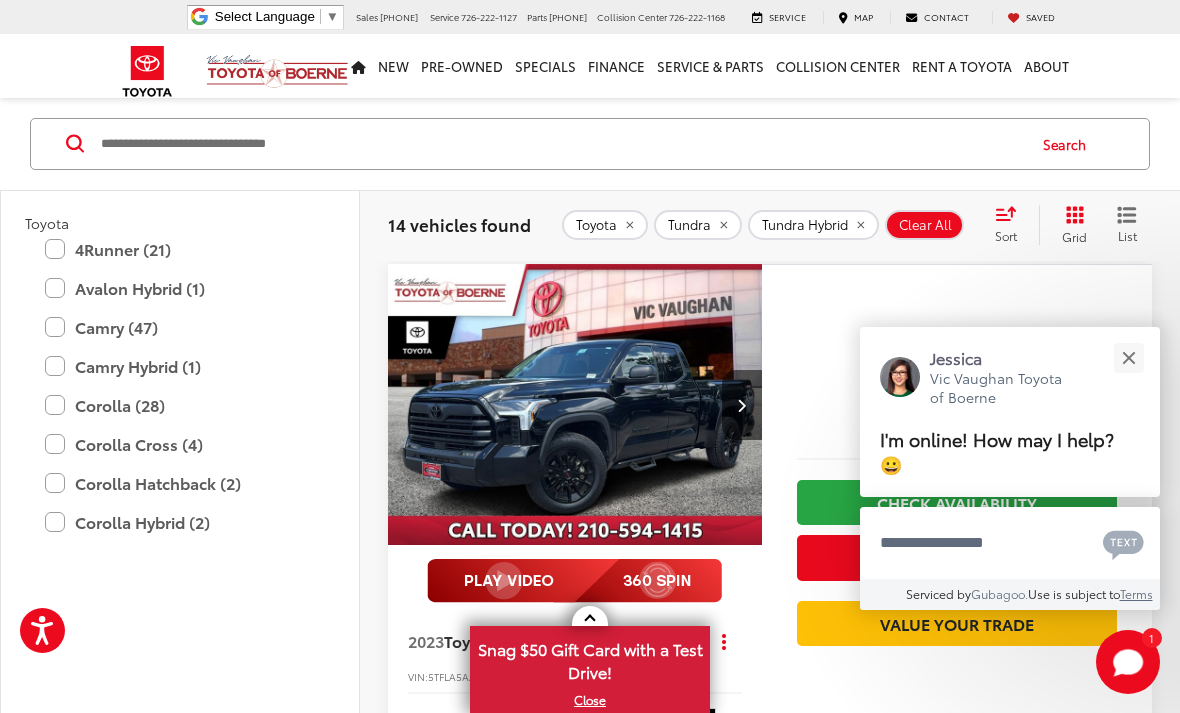 scroll, scrollTop: 695, scrollLeft: 0, axis: vertical 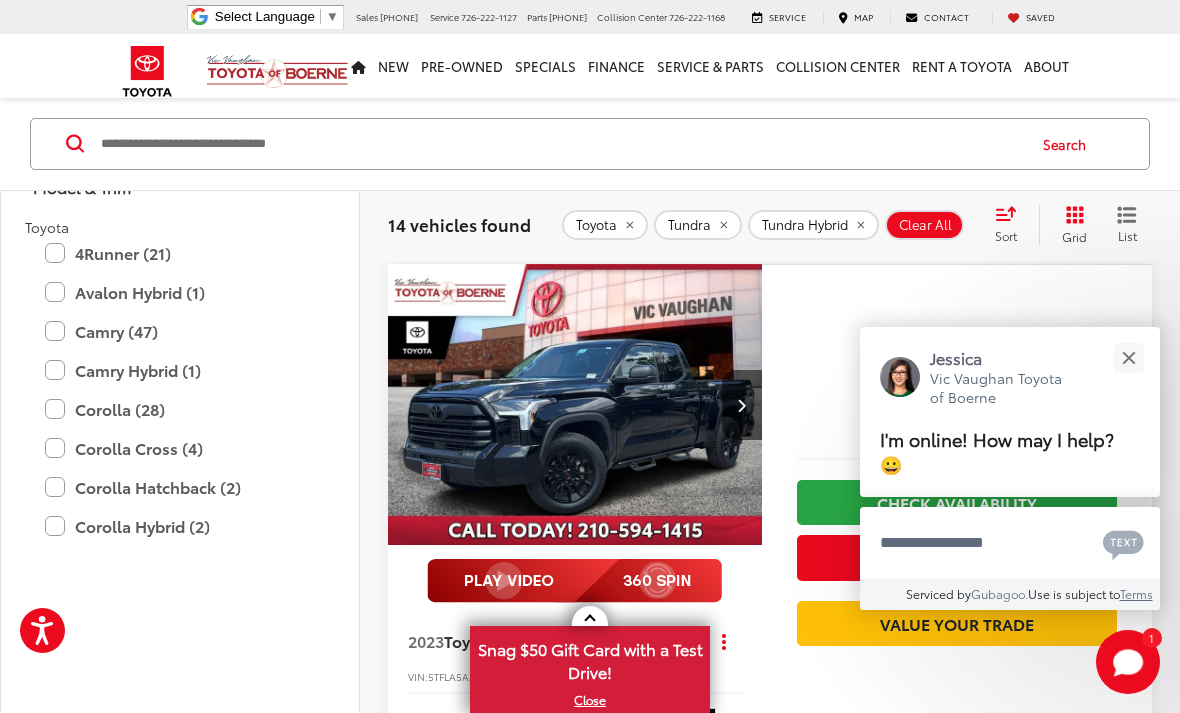 click 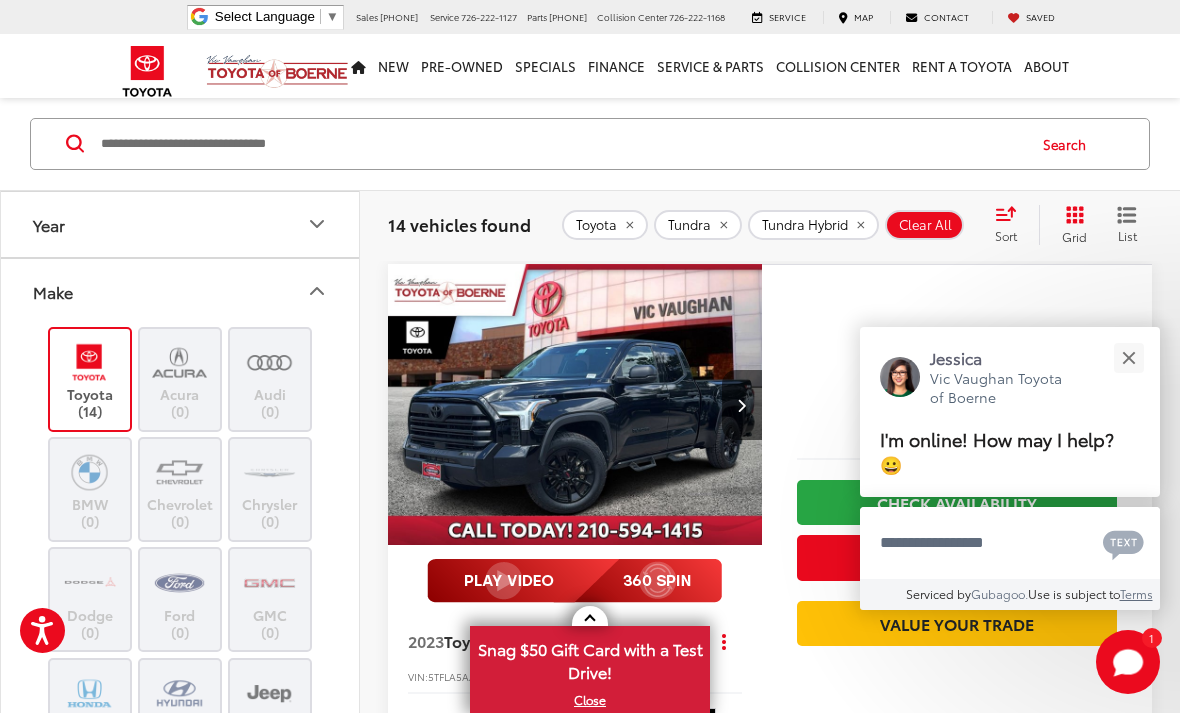 scroll, scrollTop: 0, scrollLeft: 0, axis: both 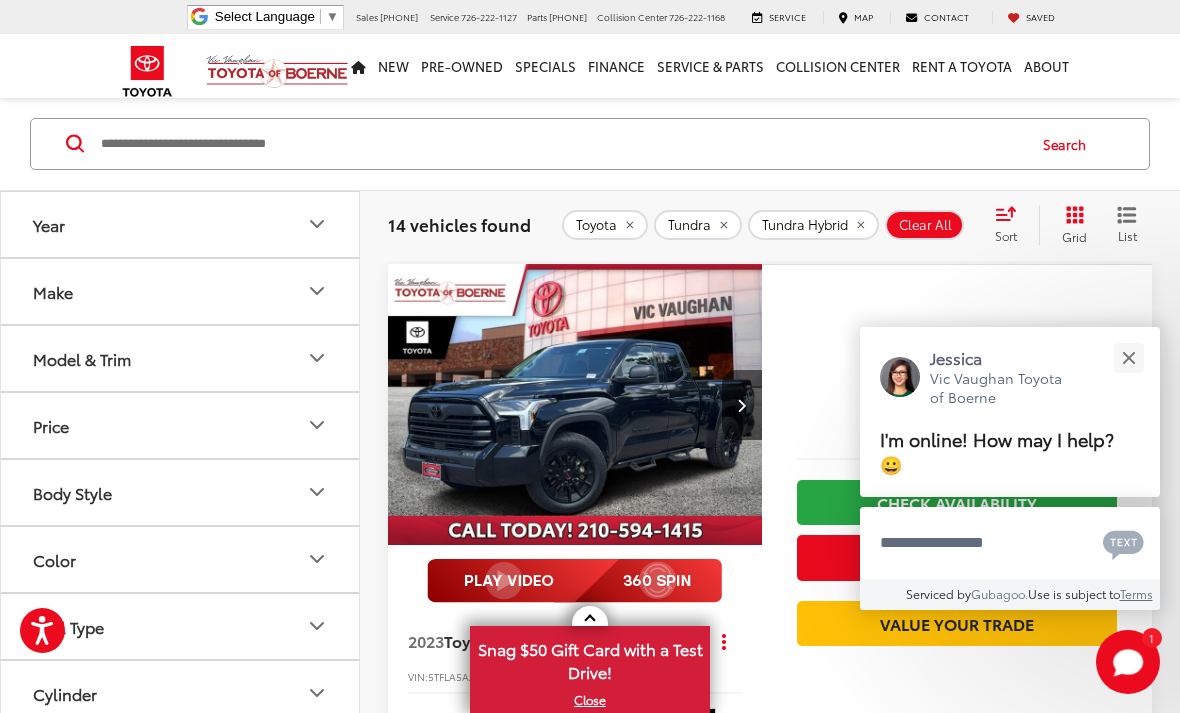 click 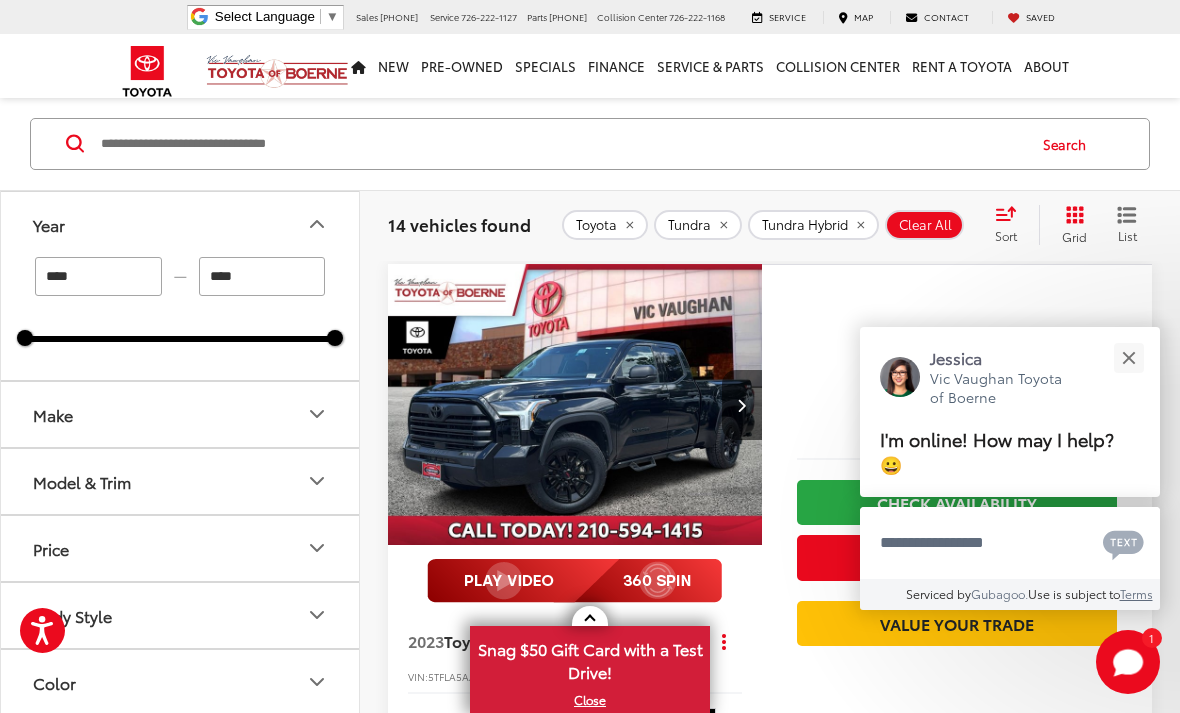 click at bounding box center [1128, 358] 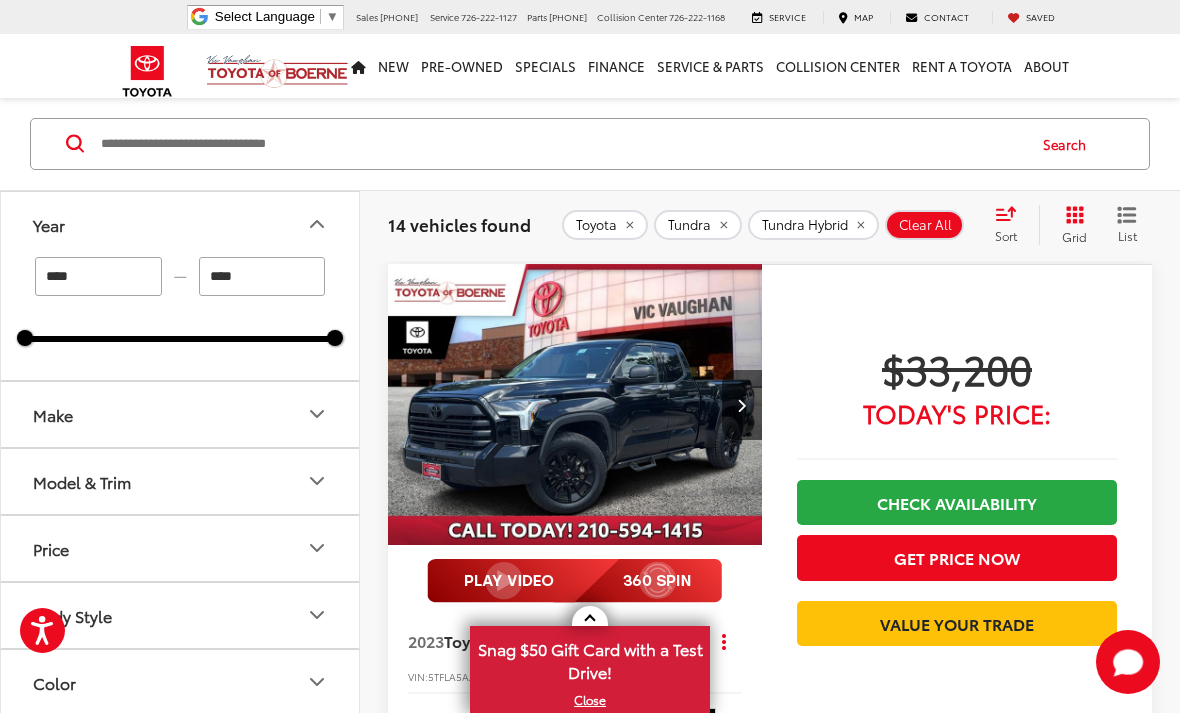 click 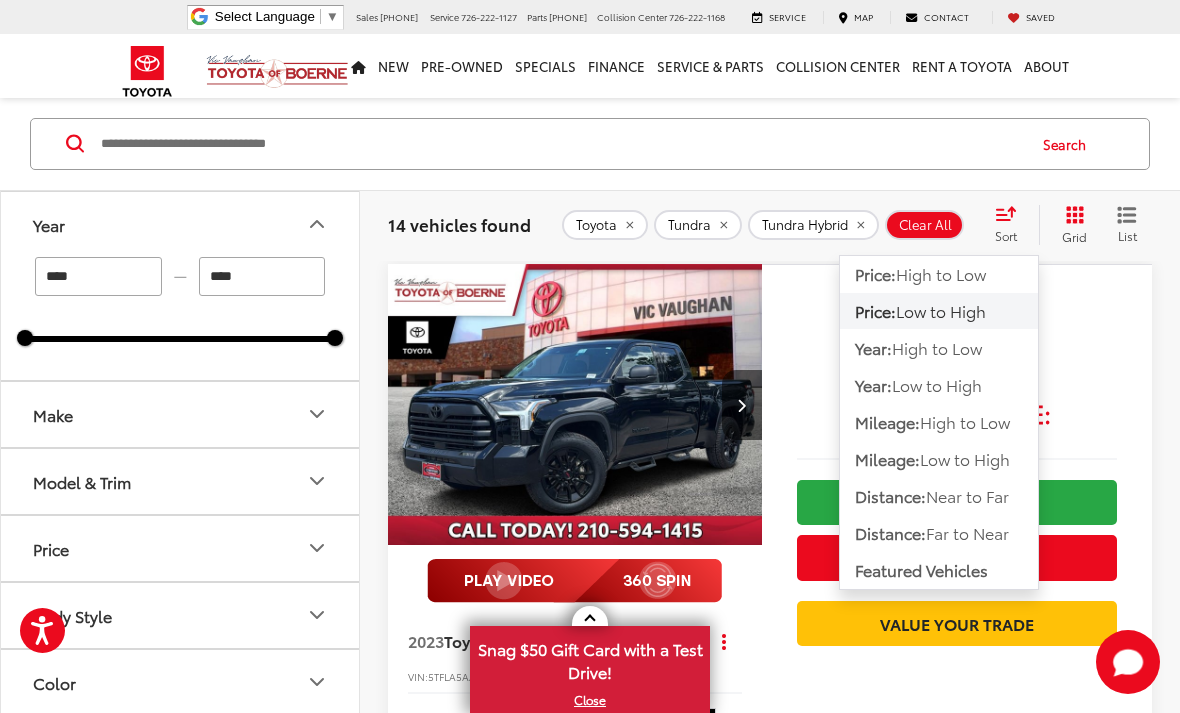 click on "Low to High" at bounding box center [941, 310] 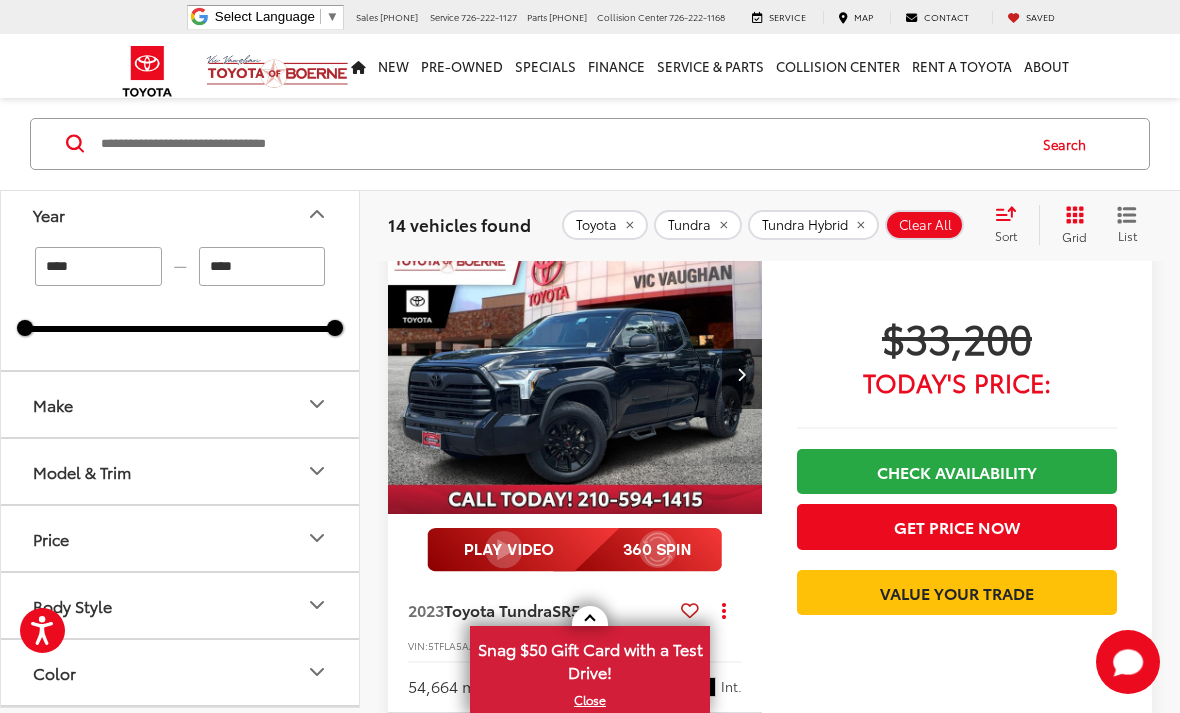 scroll, scrollTop: 123, scrollLeft: 0, axis: vertical 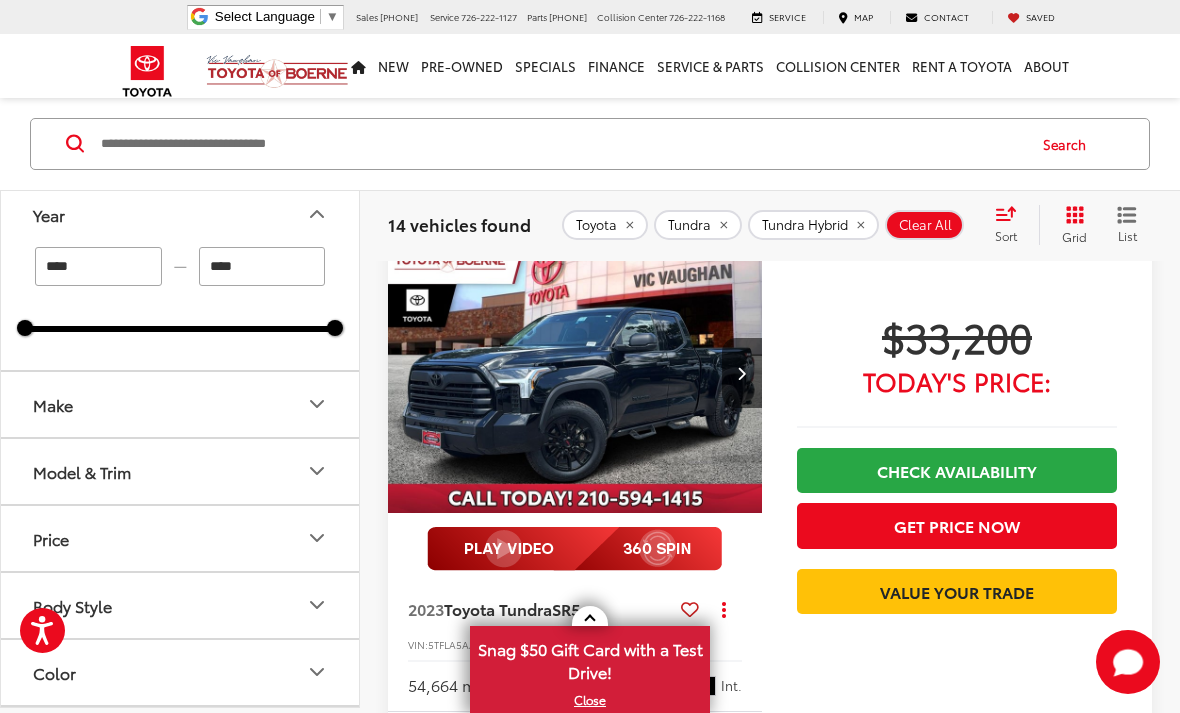 click at bounding box center (742, 373) 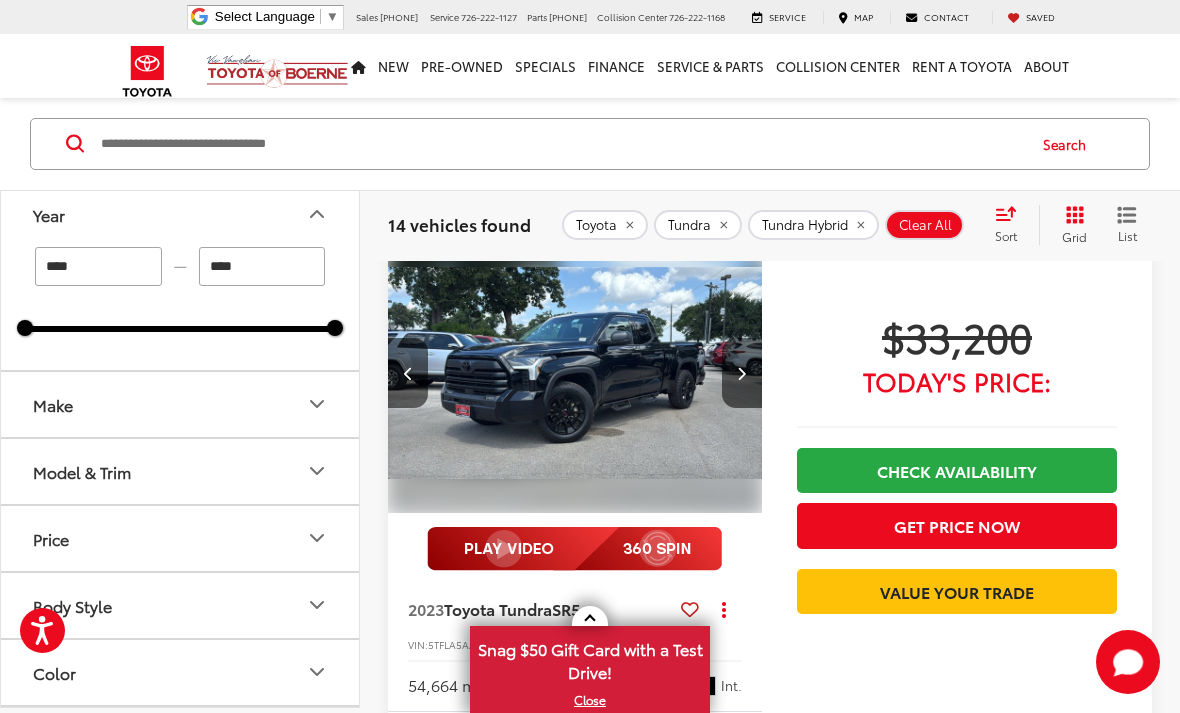 click at bounding box center [741, 373] 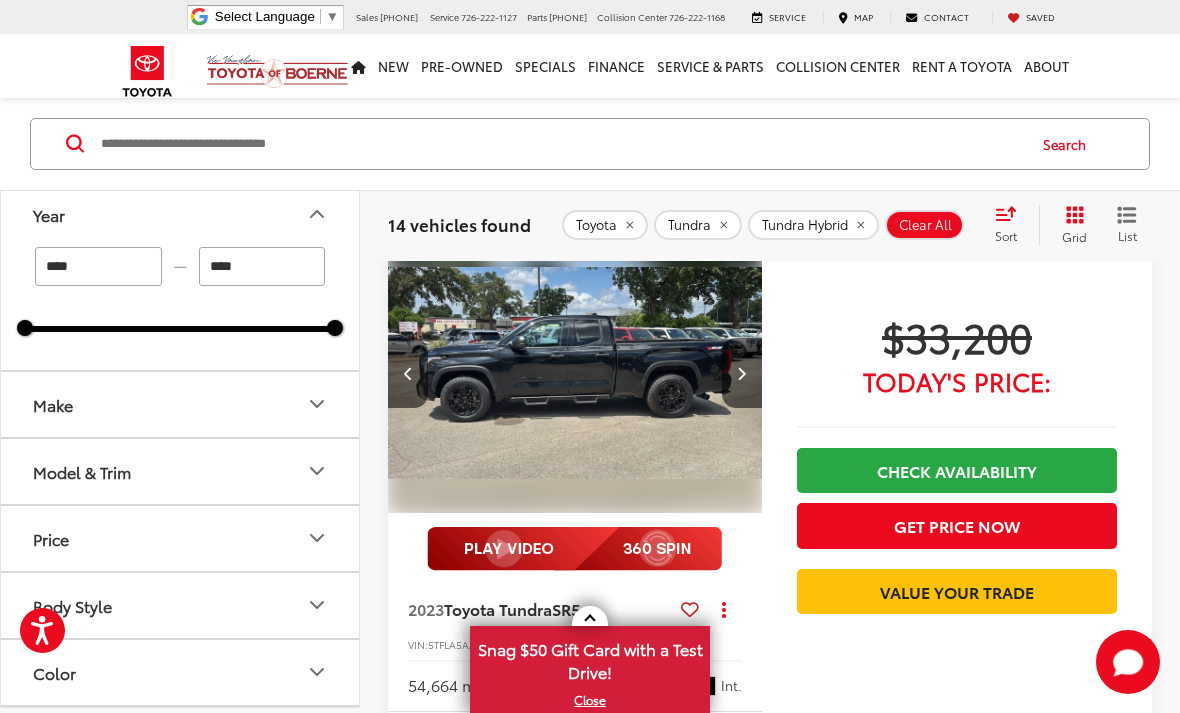 scroll, scrollTop: 0, scrollLeft: 754, axis: horizontal 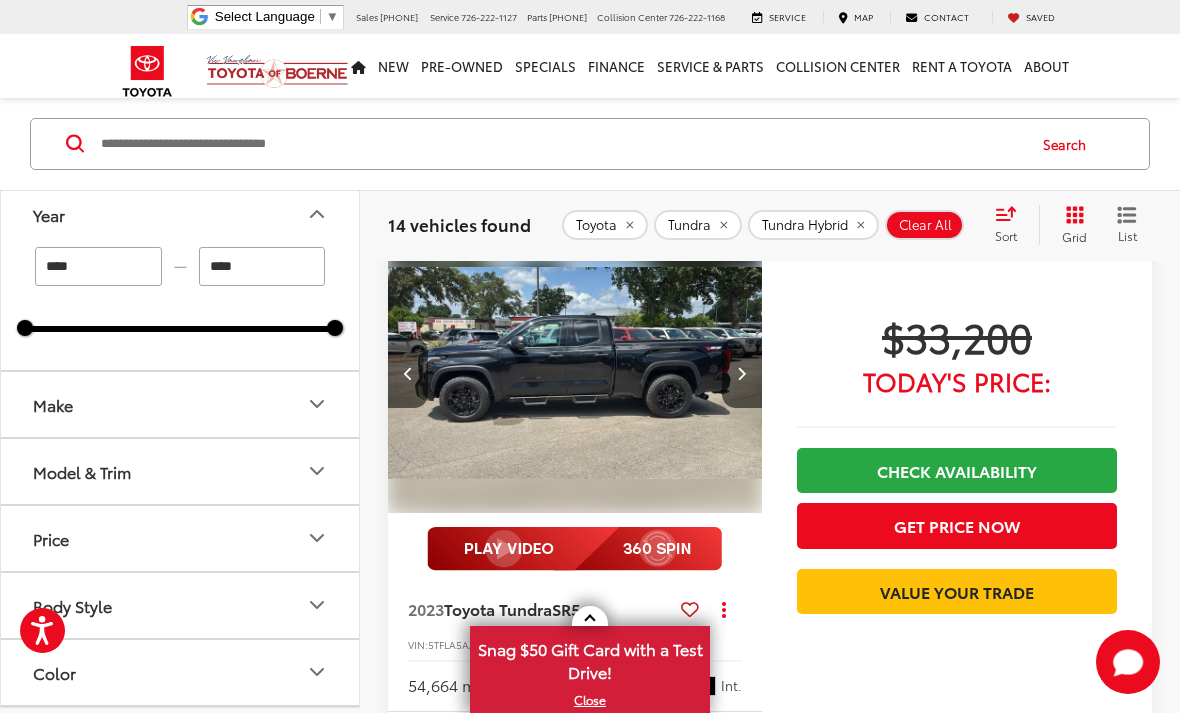 click at bounding box center (742, 373) 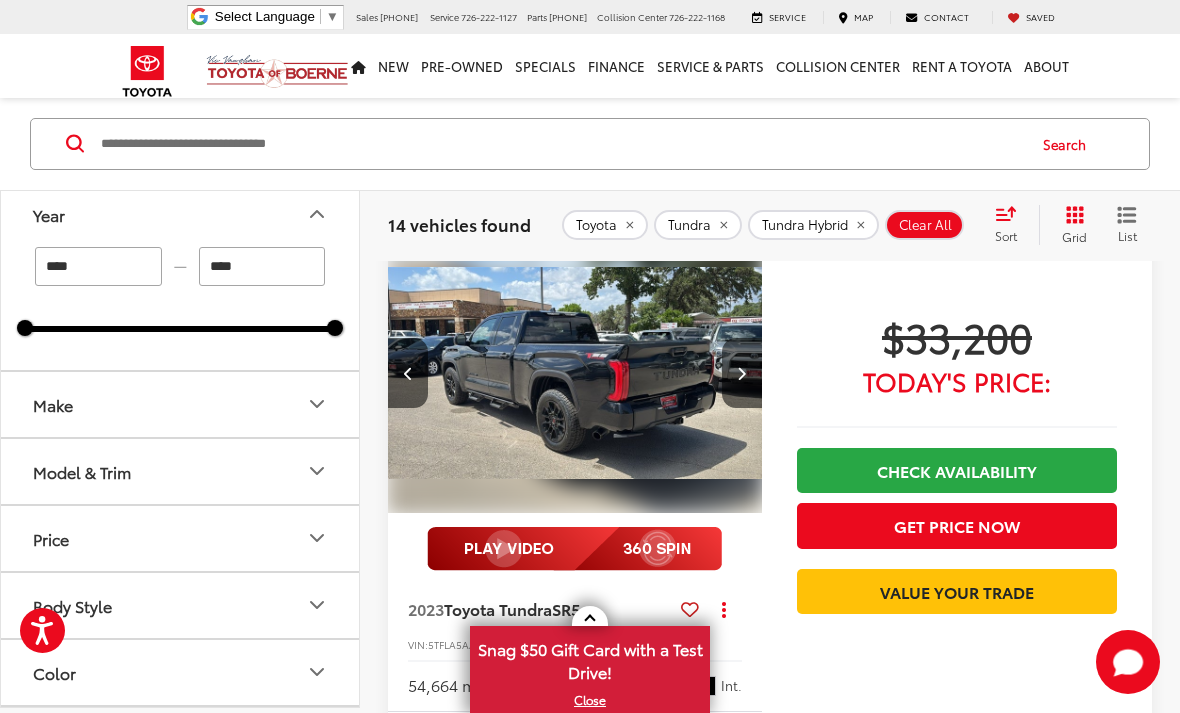 scroll, scrollTop: 0, scrollLeft: 1131, axis: horizontal 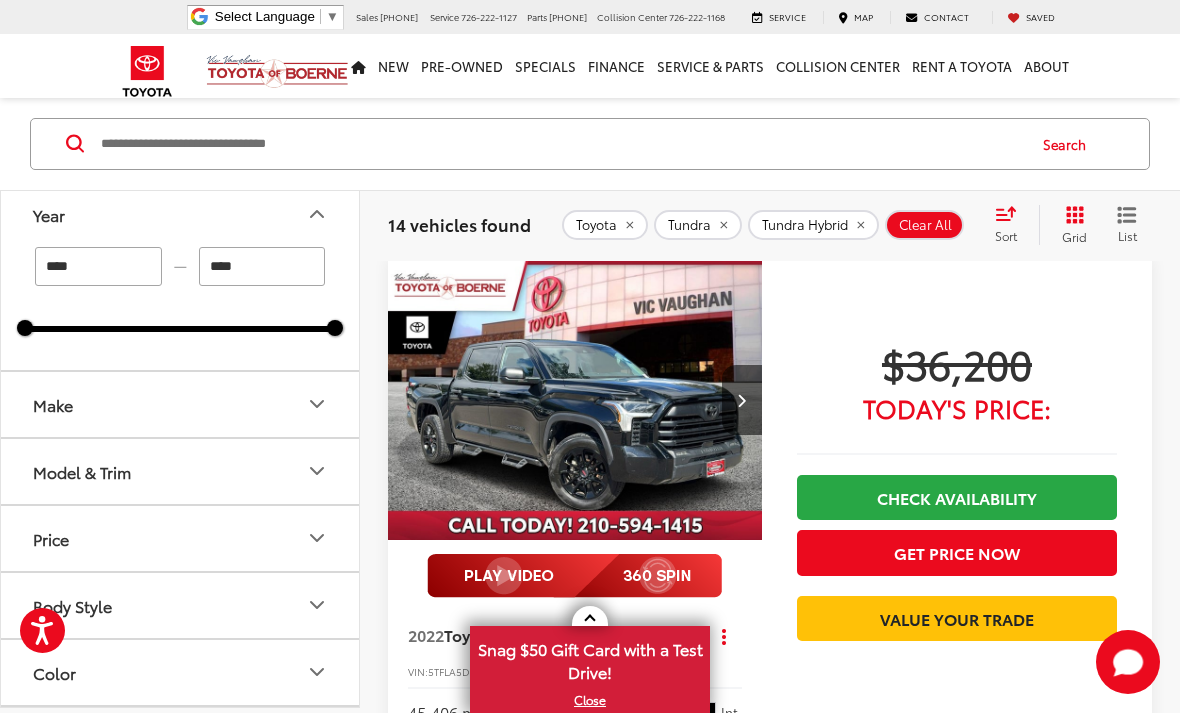 click 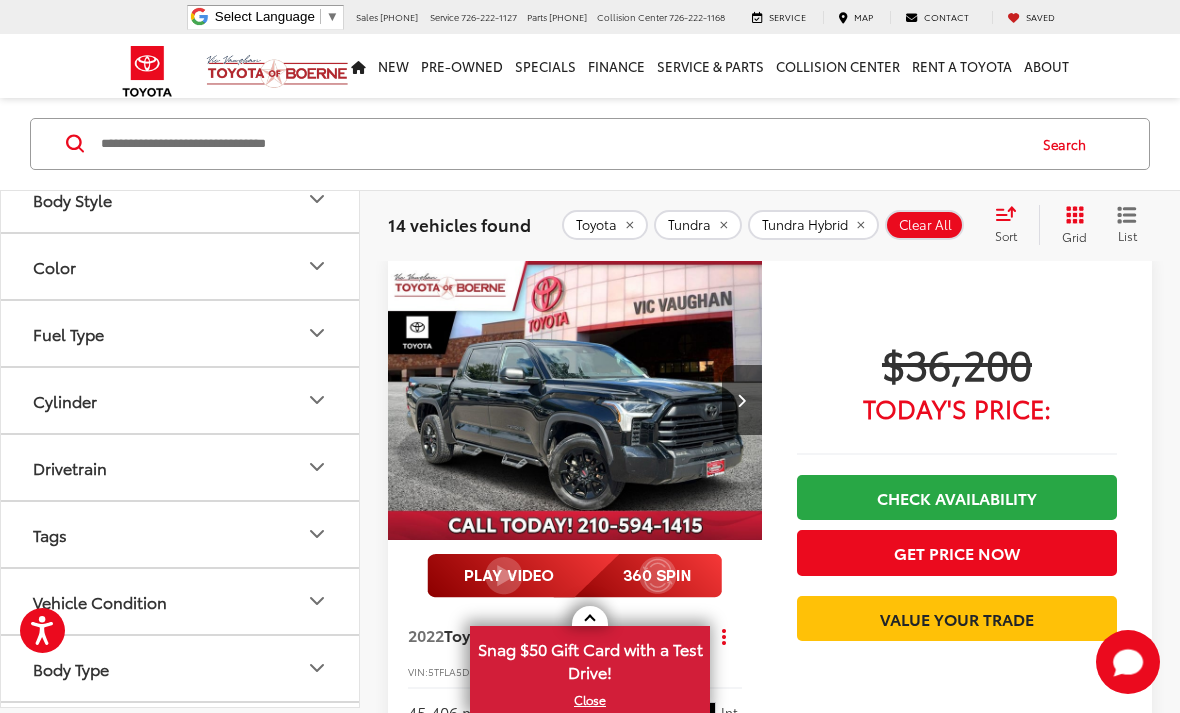 scroll, scrollTop: 281, scrollLeft: 0, axis: vertical 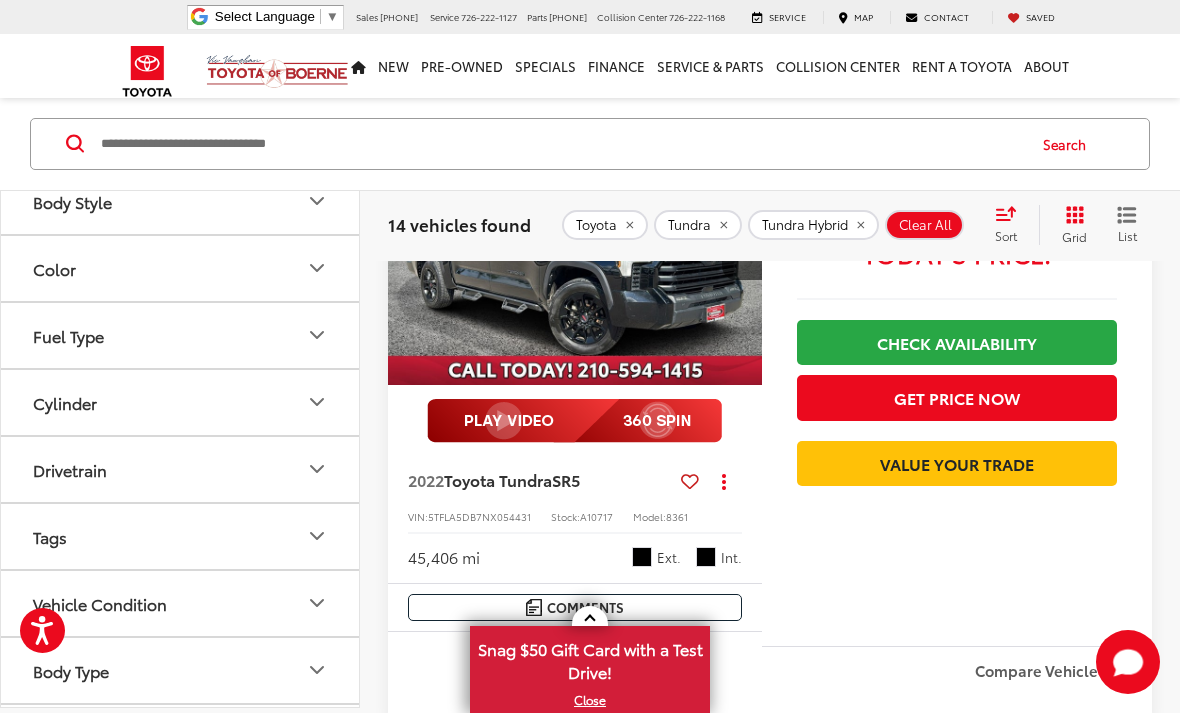 click 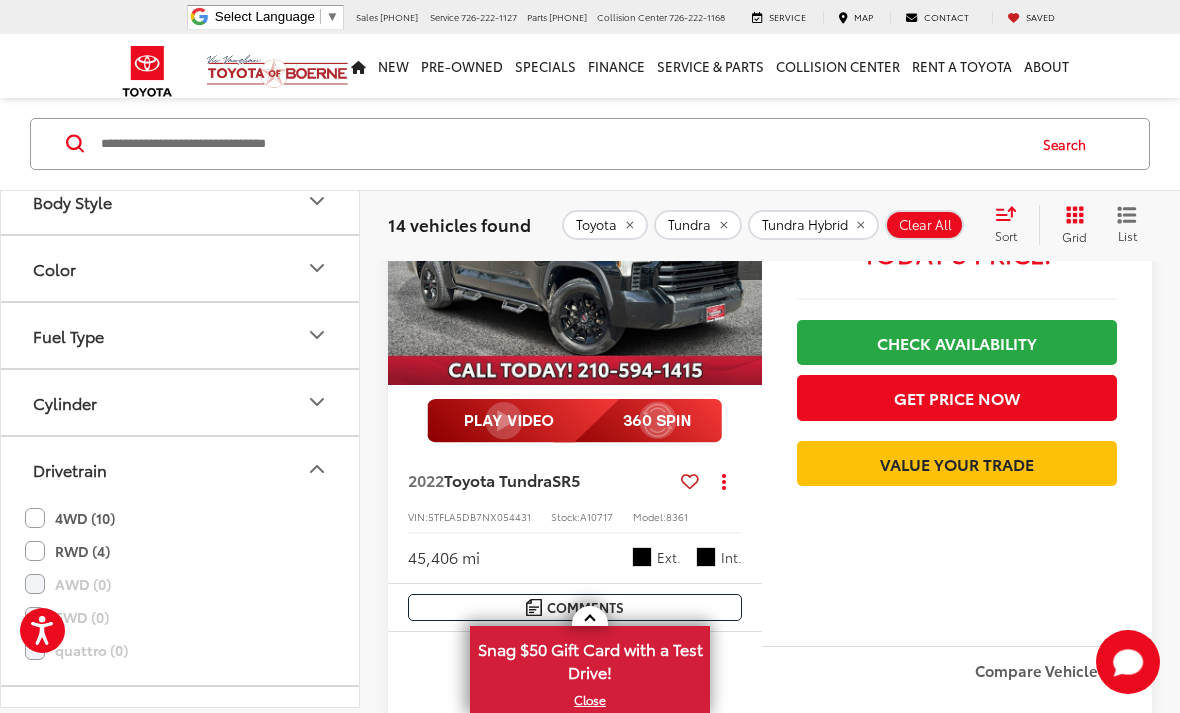 click on "4WD (10)" 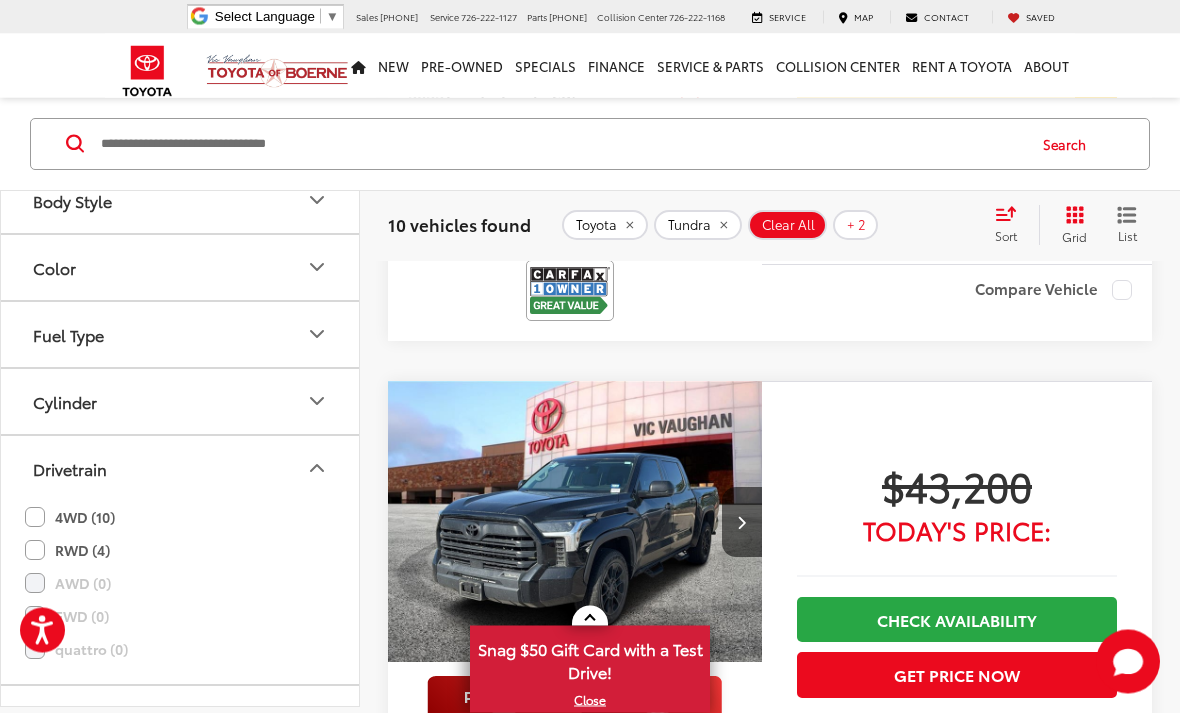 scroll, scrollTop: 629, scrollLeft: 0, axis: vertical 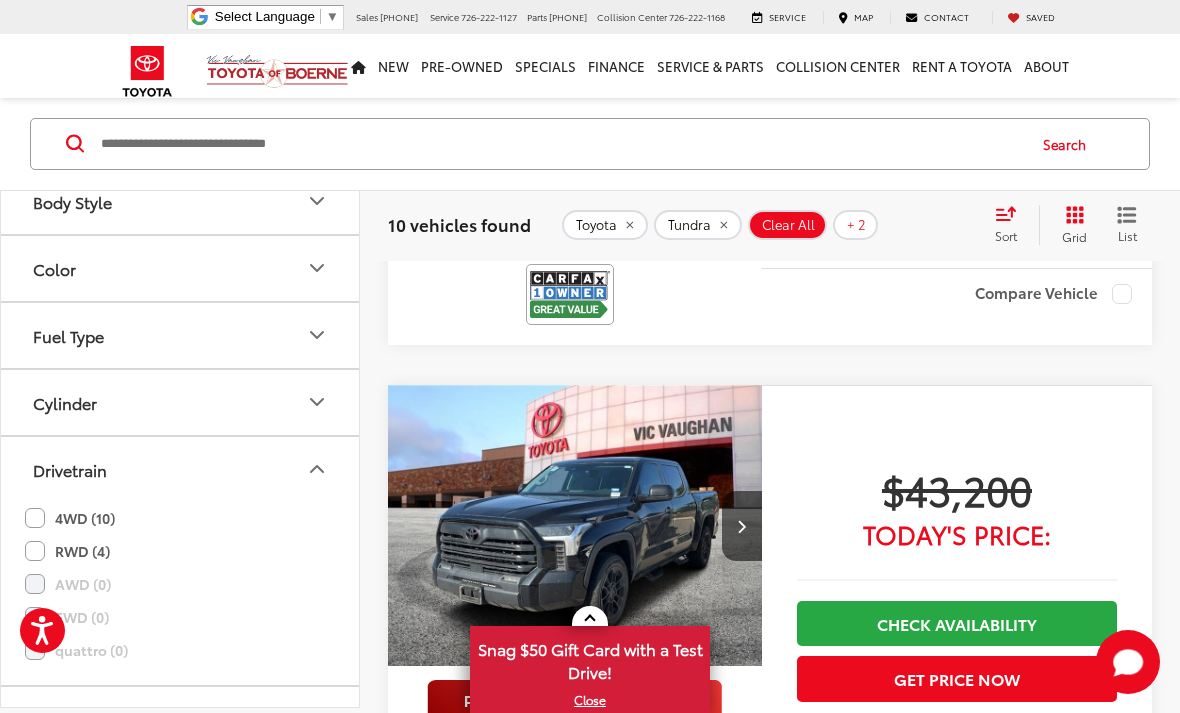 click 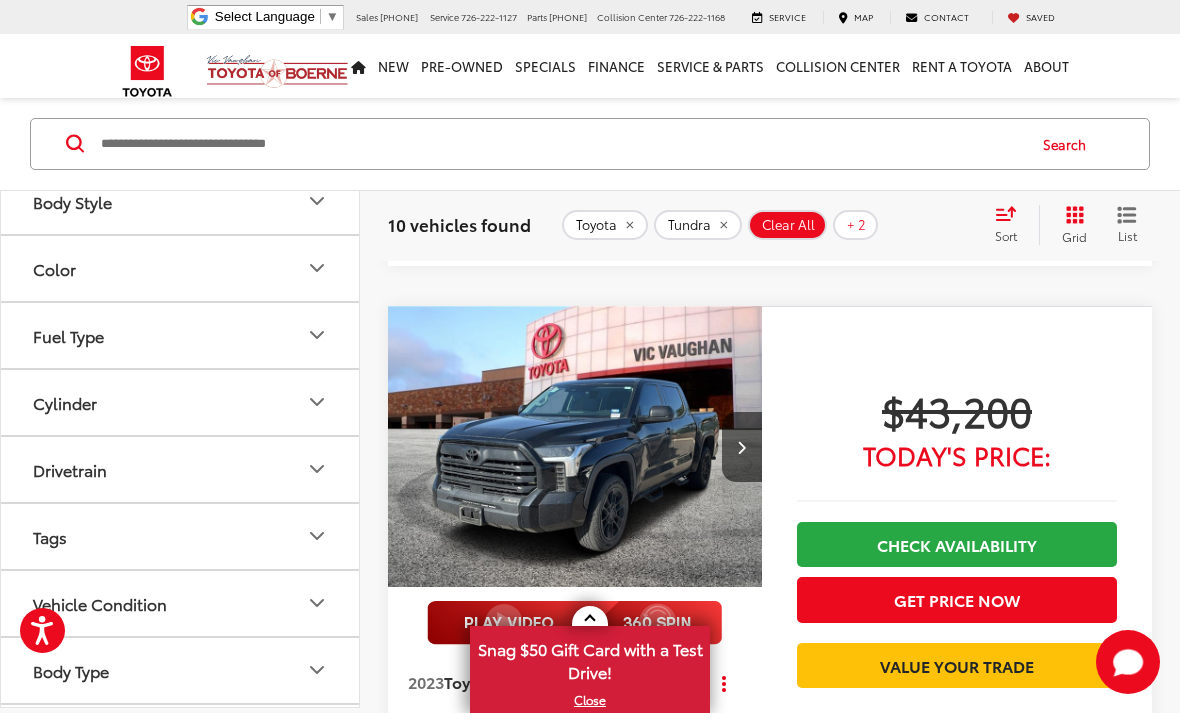 scroll, scrollTop: 710, scrollLeft: 0, axis: vertical 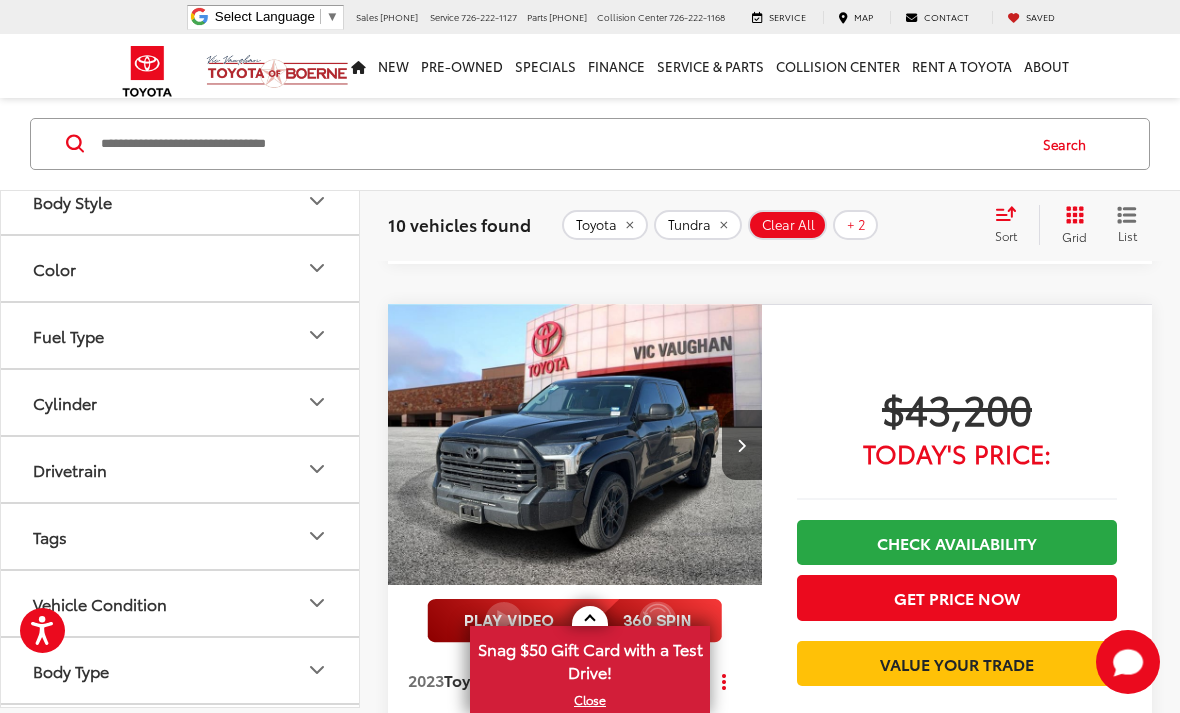 click 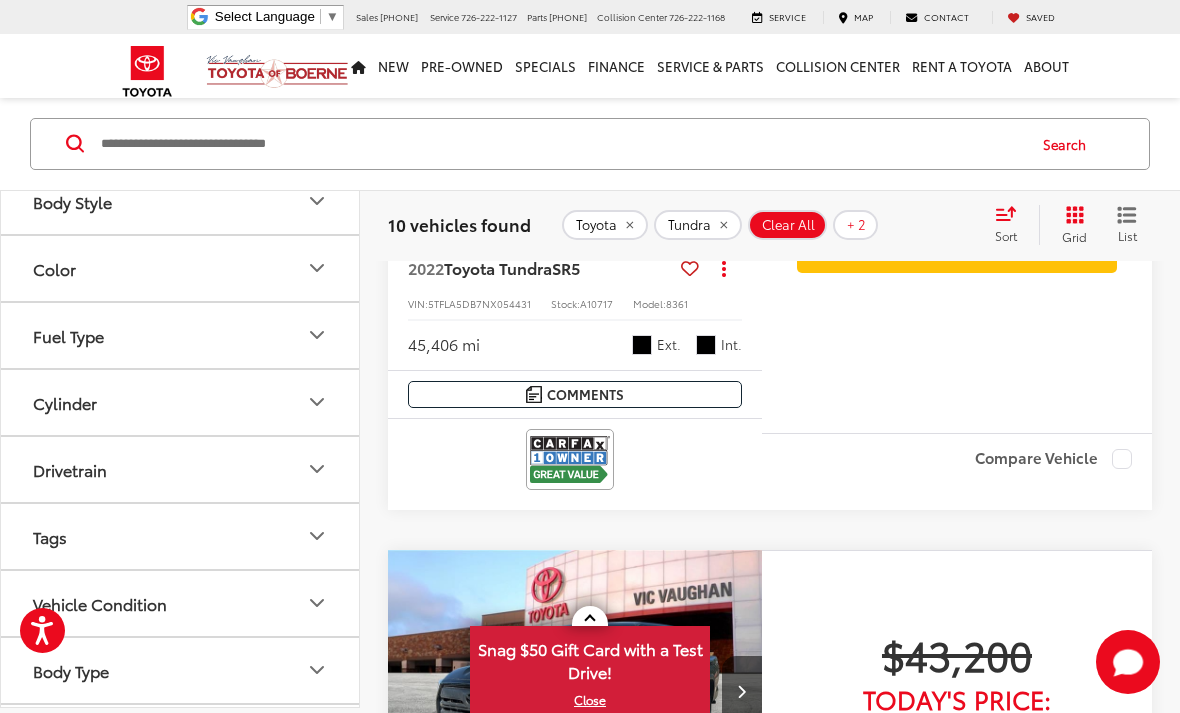 scroll, scrollTop: 395, scrollLeft: 0, axis: vertical 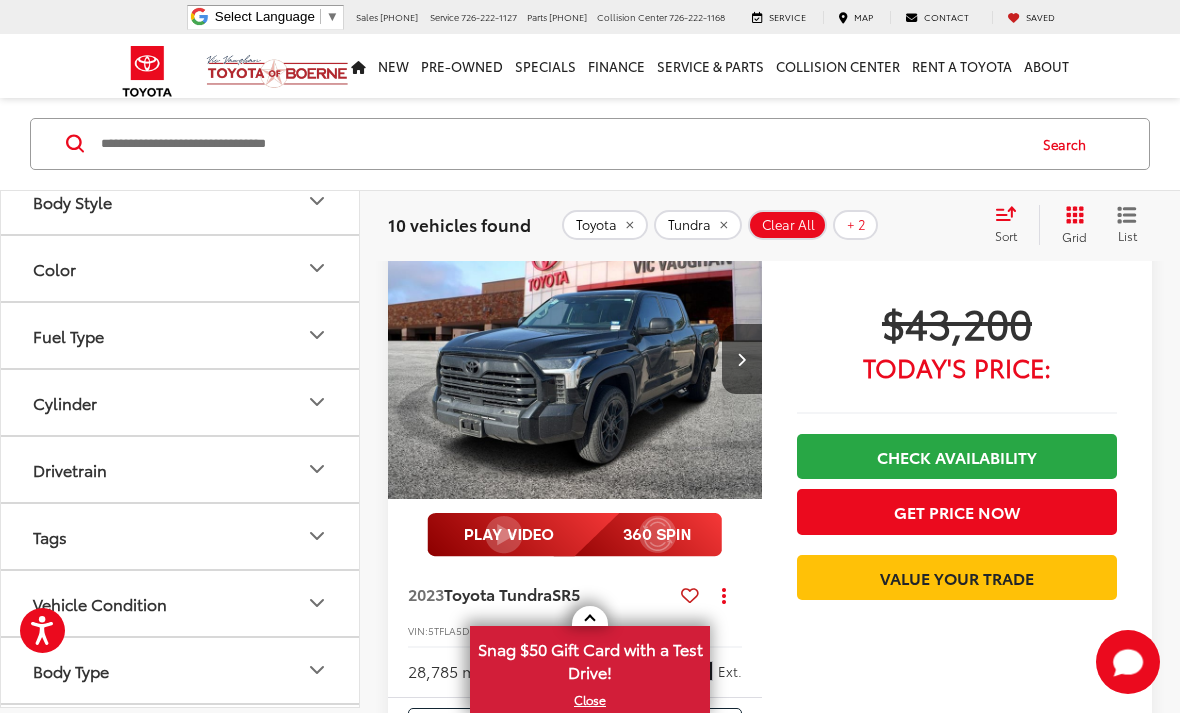 click at bounding box center (742, 359) 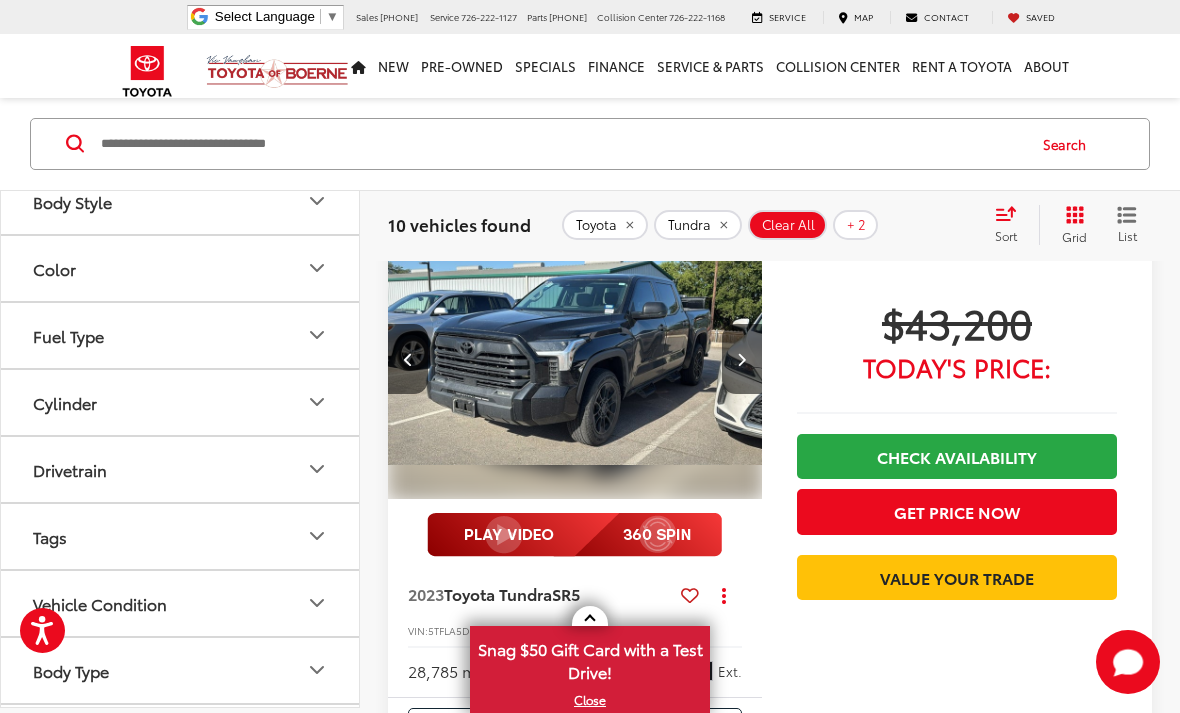click at bounding box center [742, 359] 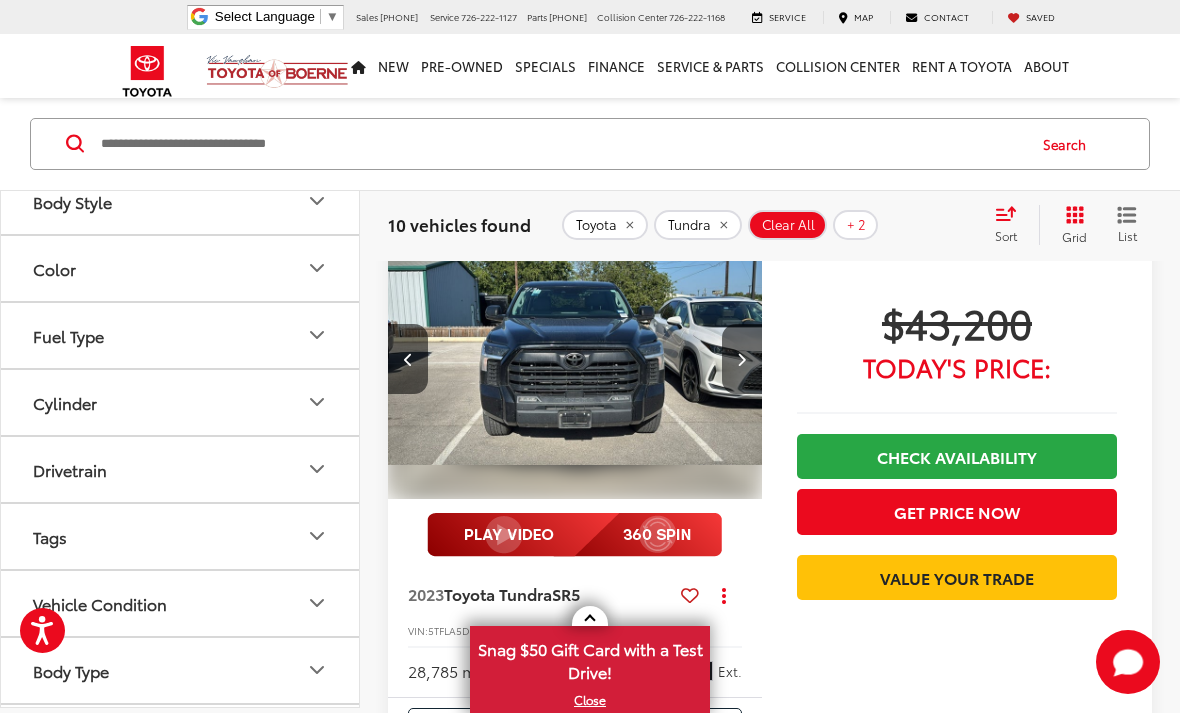 click at bounding box center [742, 359] 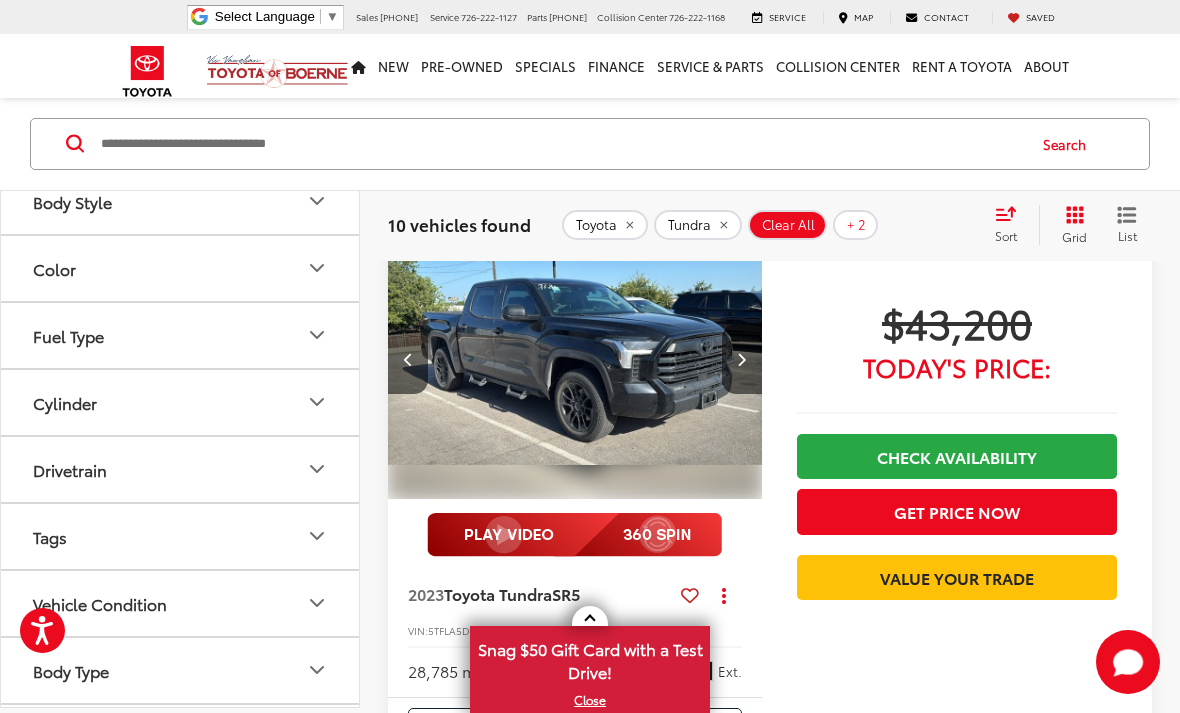 click at bounding box center [742, 359] 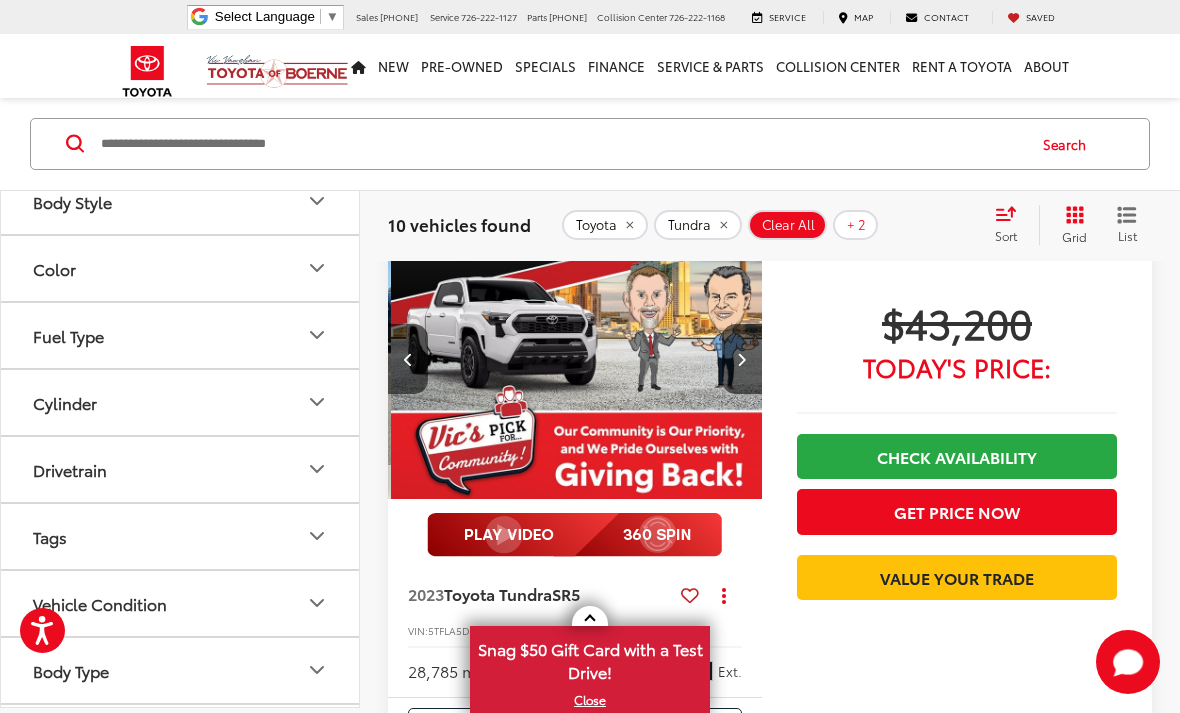 scroll, scrollTop: 0, scrollLeft: 1508, axis: horizontal 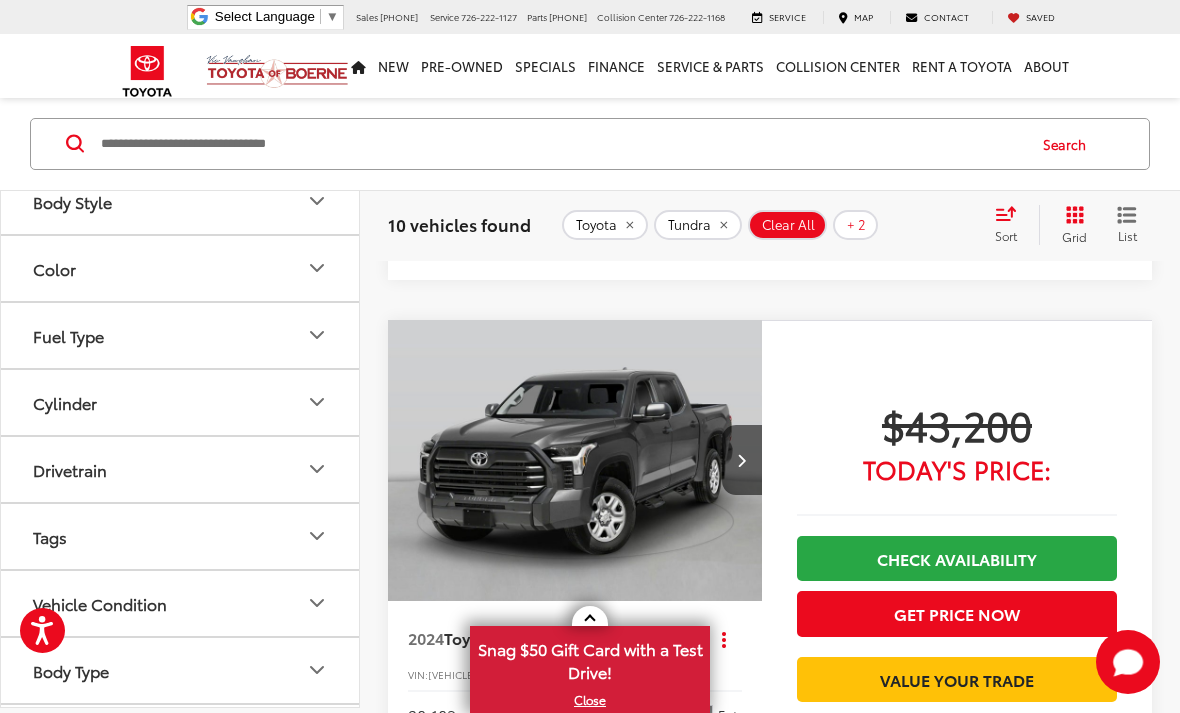 click at bounding box center [742, 460] 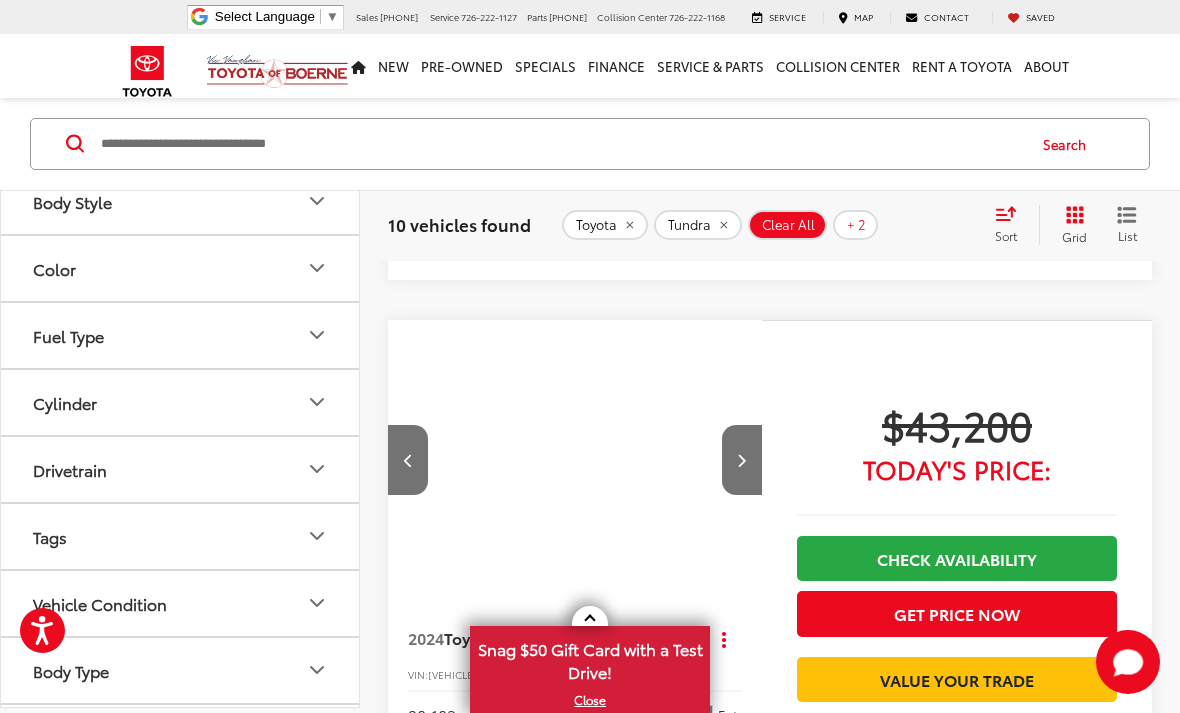 scroll, scrollTop: 0, scrollLeft: 377, axis: horizontal 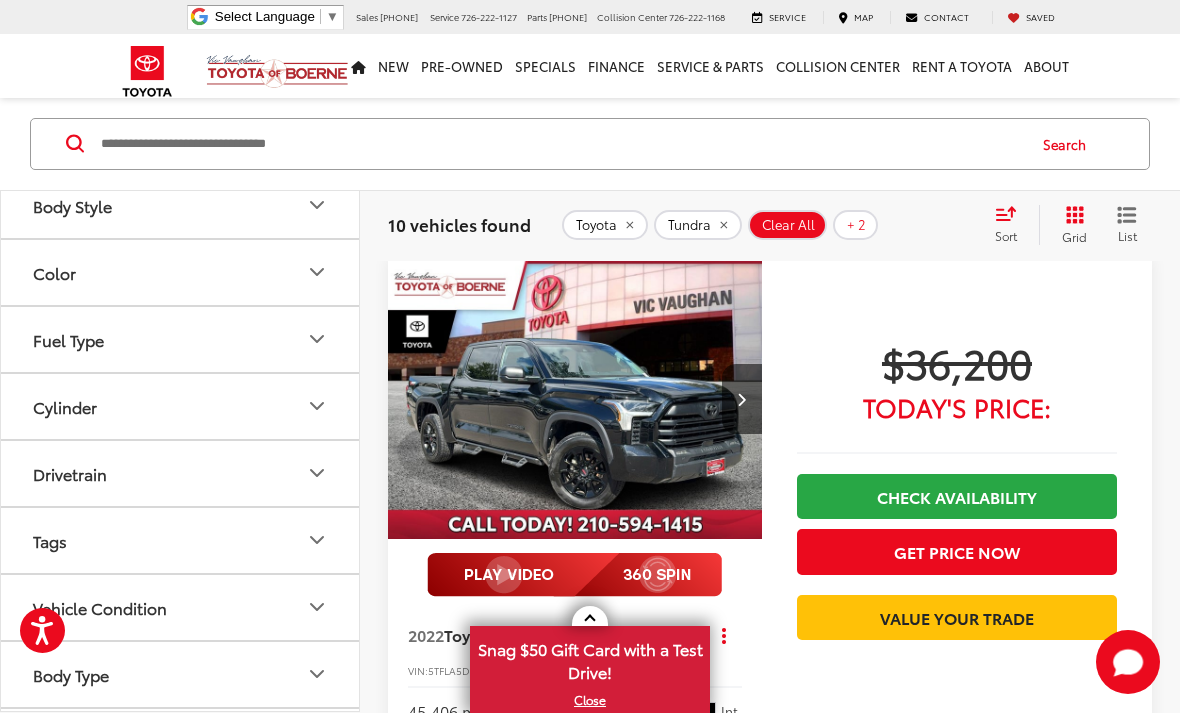 click on "Toyota Tundra" at bounding box center (498, 634) 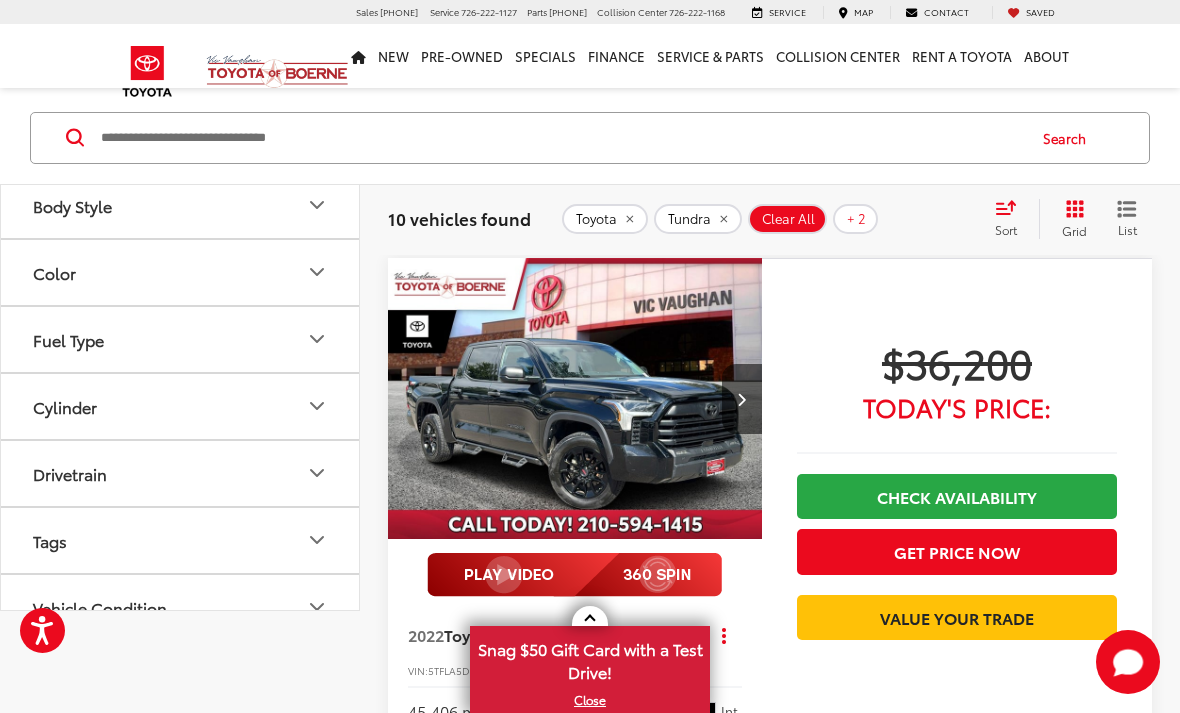 scroll, scrollTop: 161, scrollLeft: 0, axis: vertical 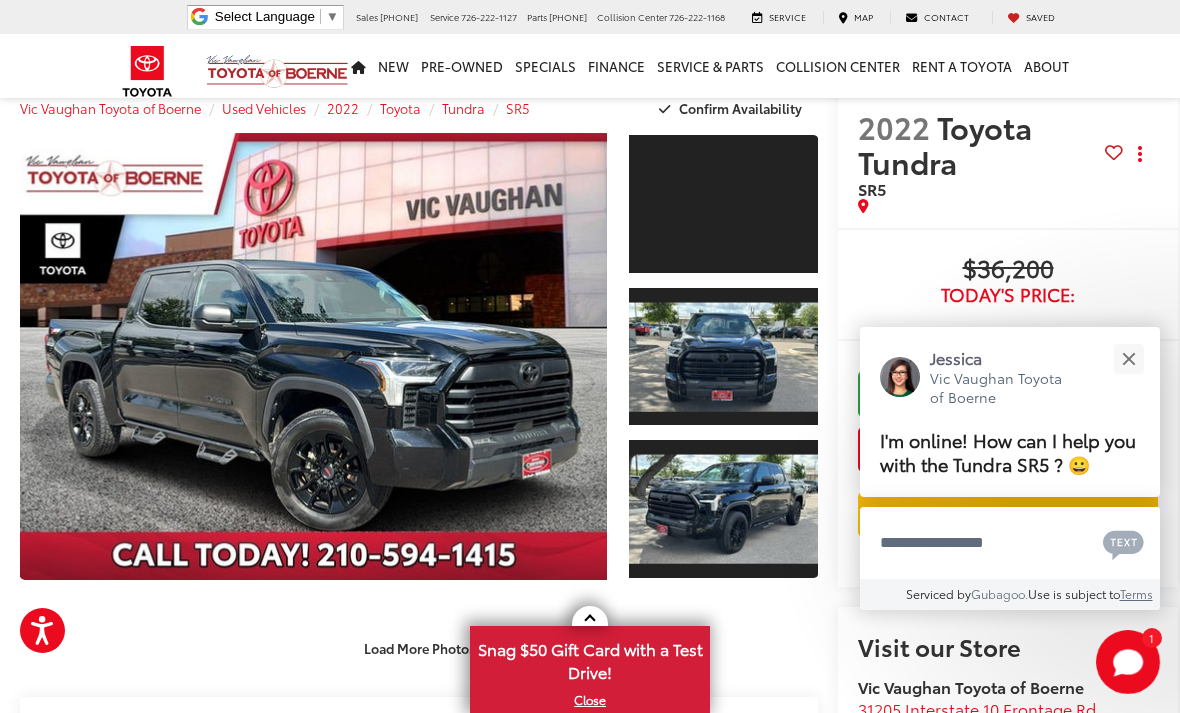 click at bounding box center (723, 509) 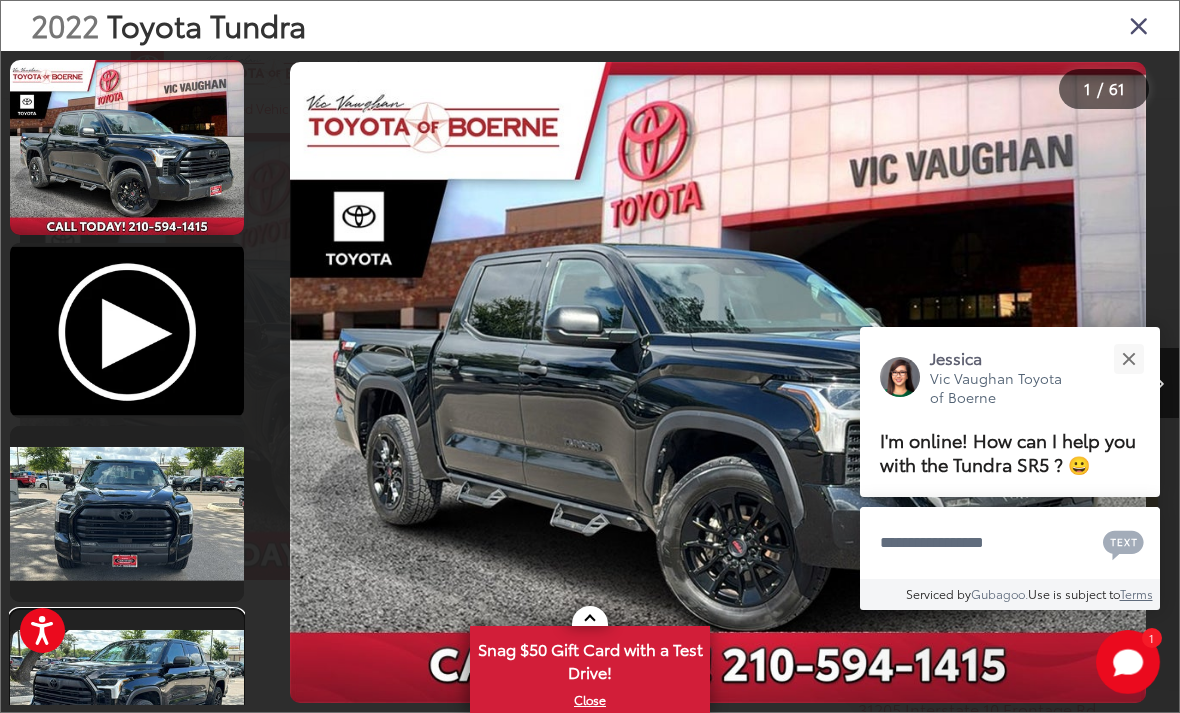 scroll, scrollTop: 95, scrollLeft: 0, axis: vertical 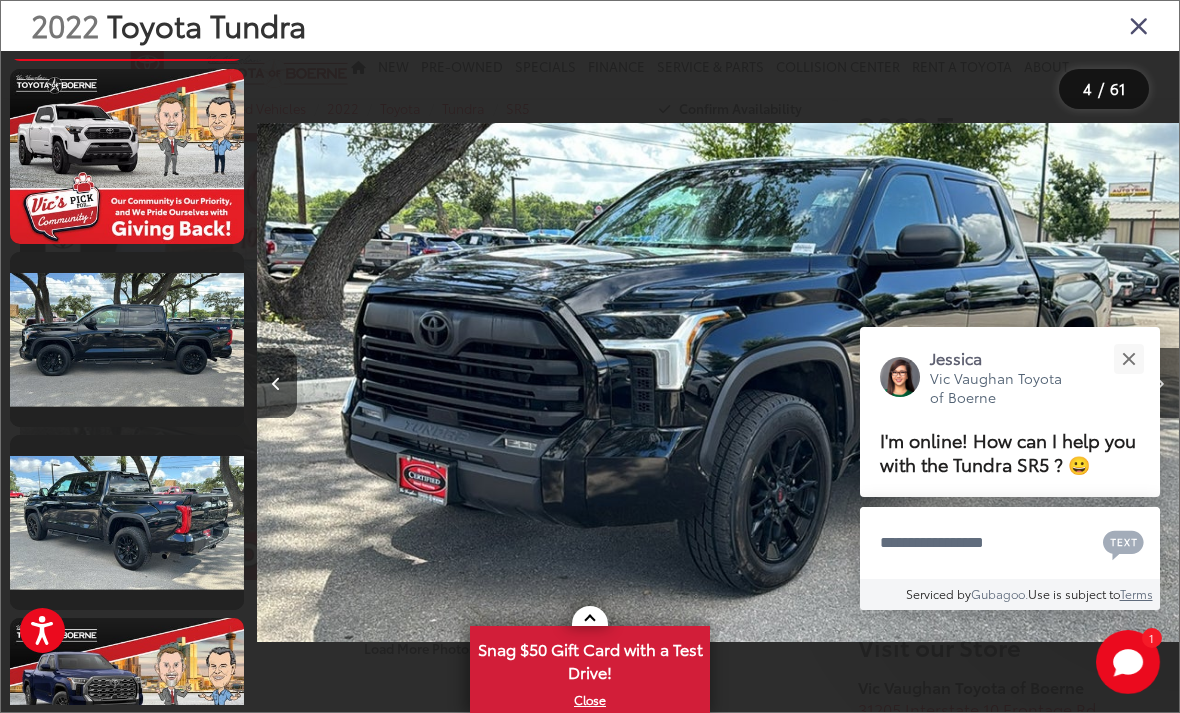 click at bounding box center (127, 339) 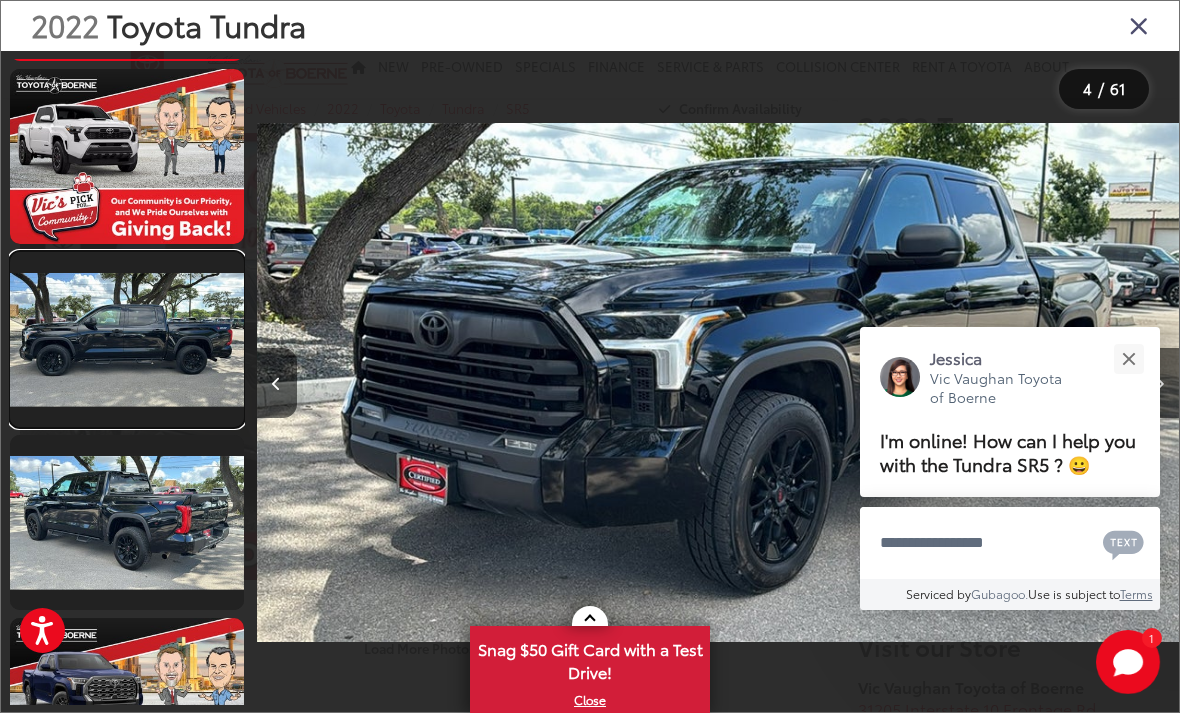 scroll, scrollTop: 0, scrollLeft: 3270, axis: horizontal 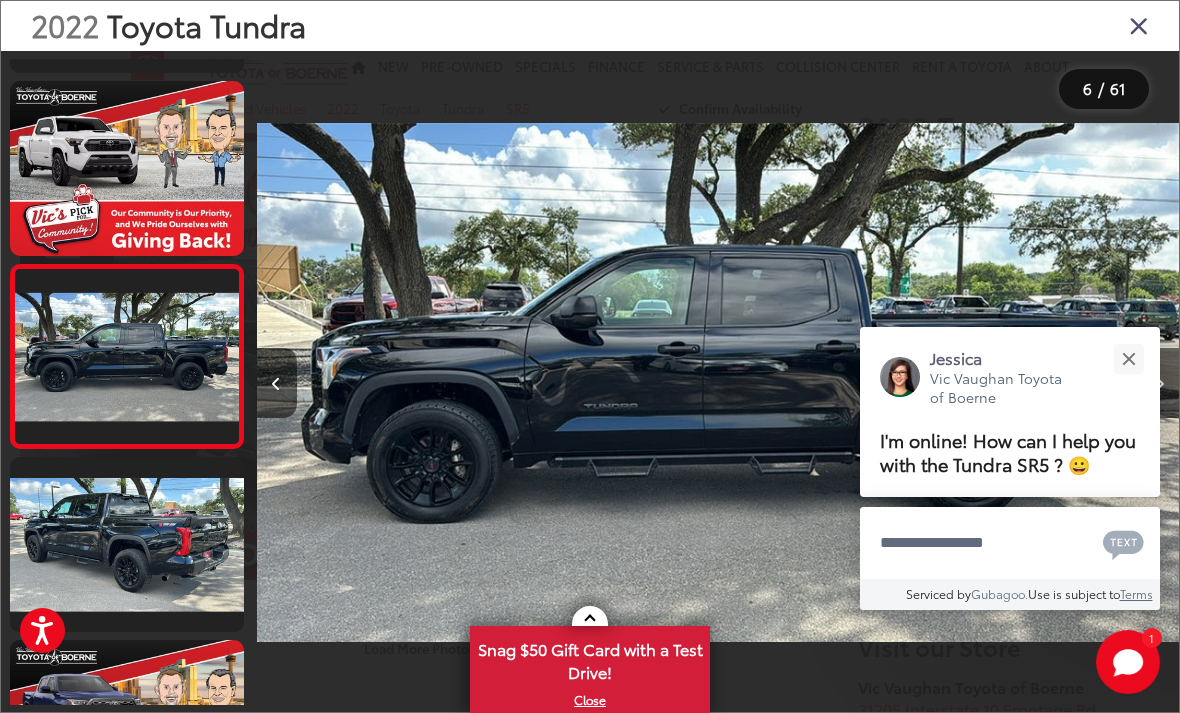 click at bounding box center [1128, 358] 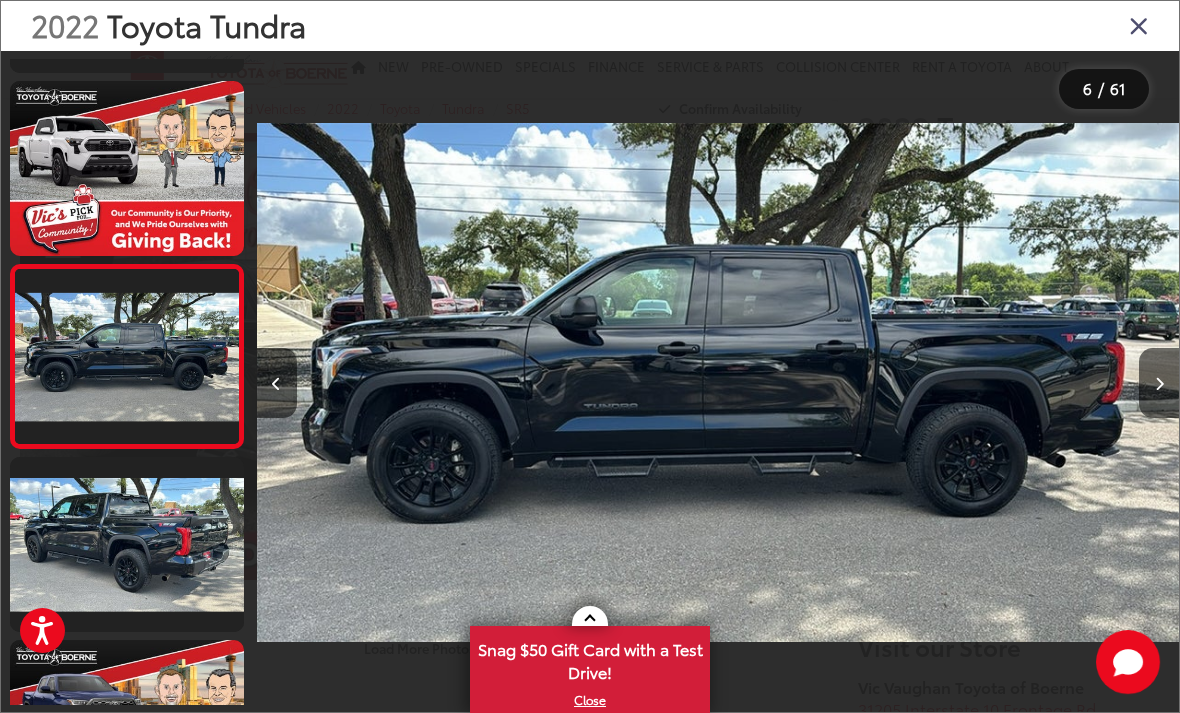 click at bounding box center [1139, 25] 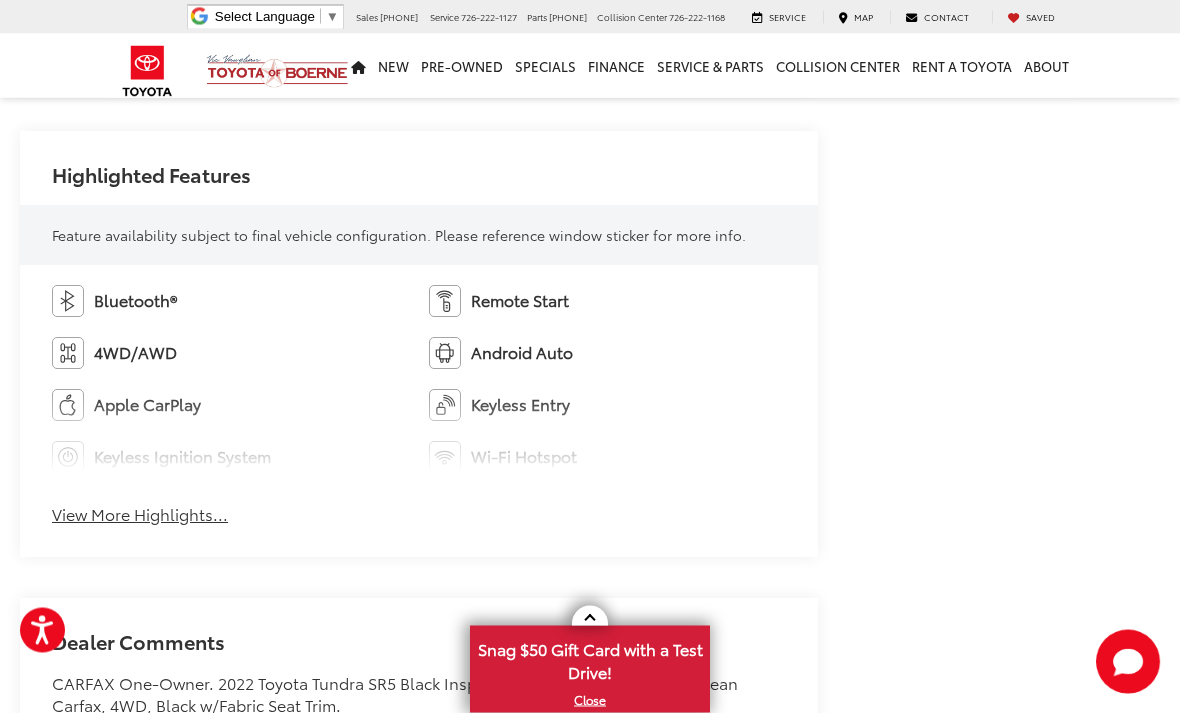 scroll, scrollTop: 1112, scrollLeft: 0, axis: vertical 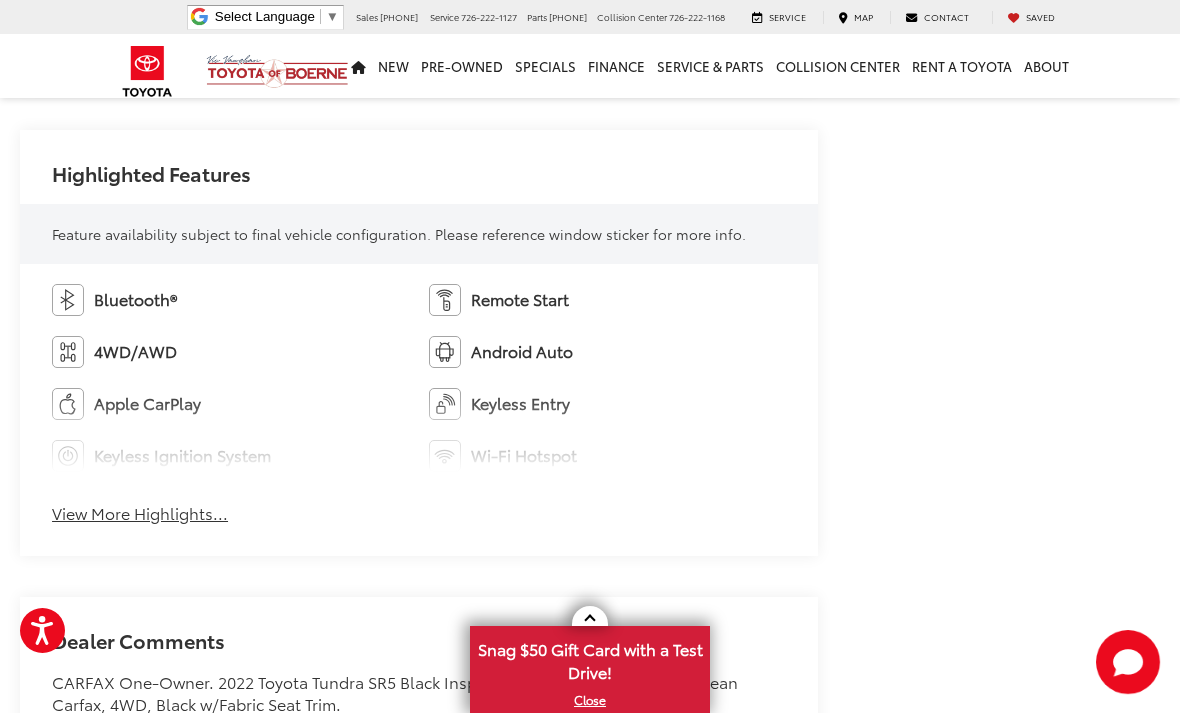click on "View More Highlights..." at bounding box center (140, 513) 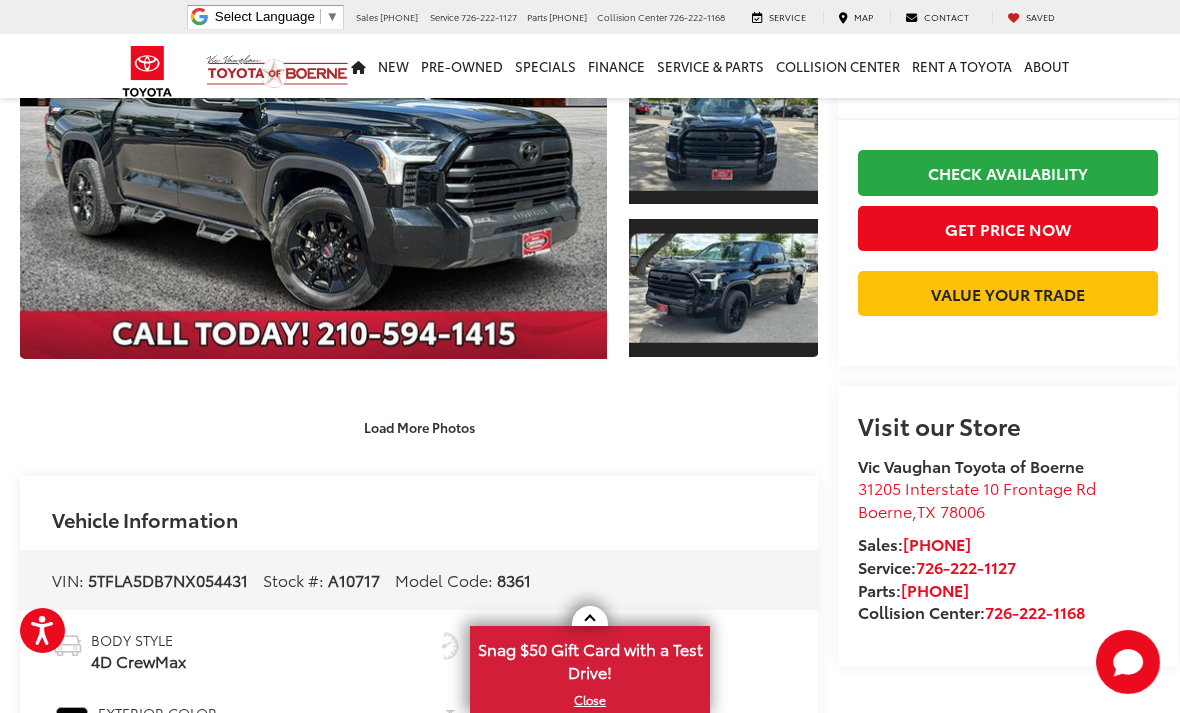 scroll, scrollTop: 263, scrollLeft: 0, axis: vertical 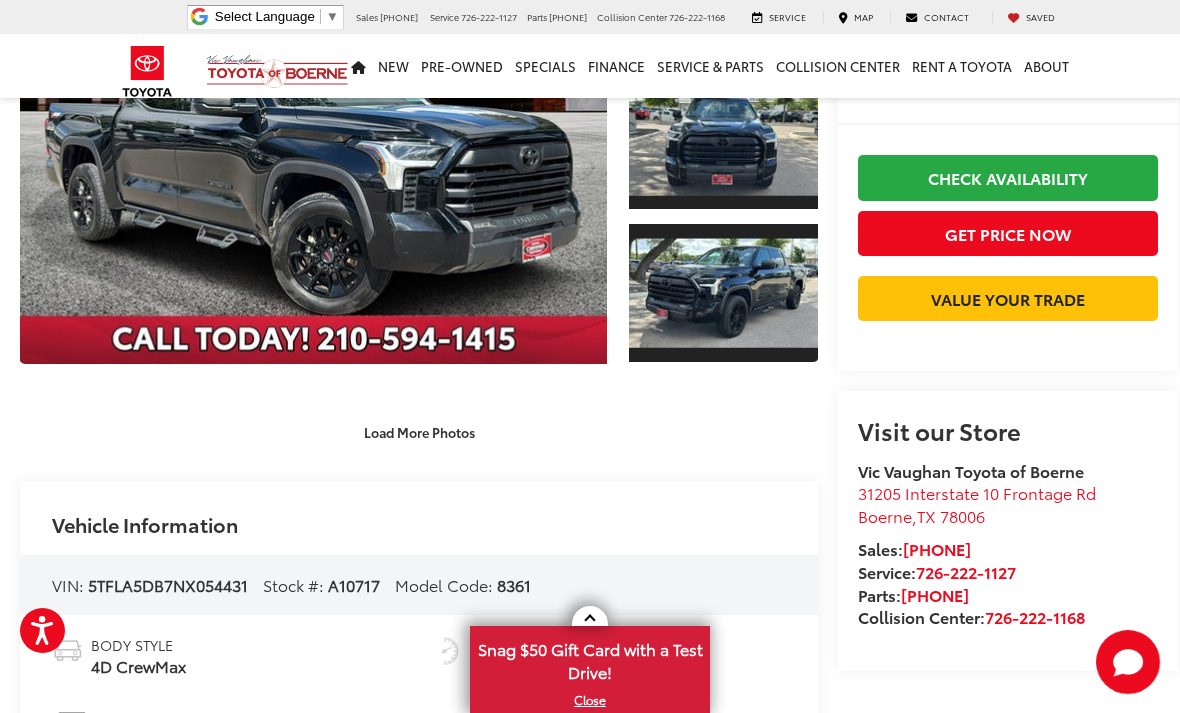 click at bounding box center (313, 140) 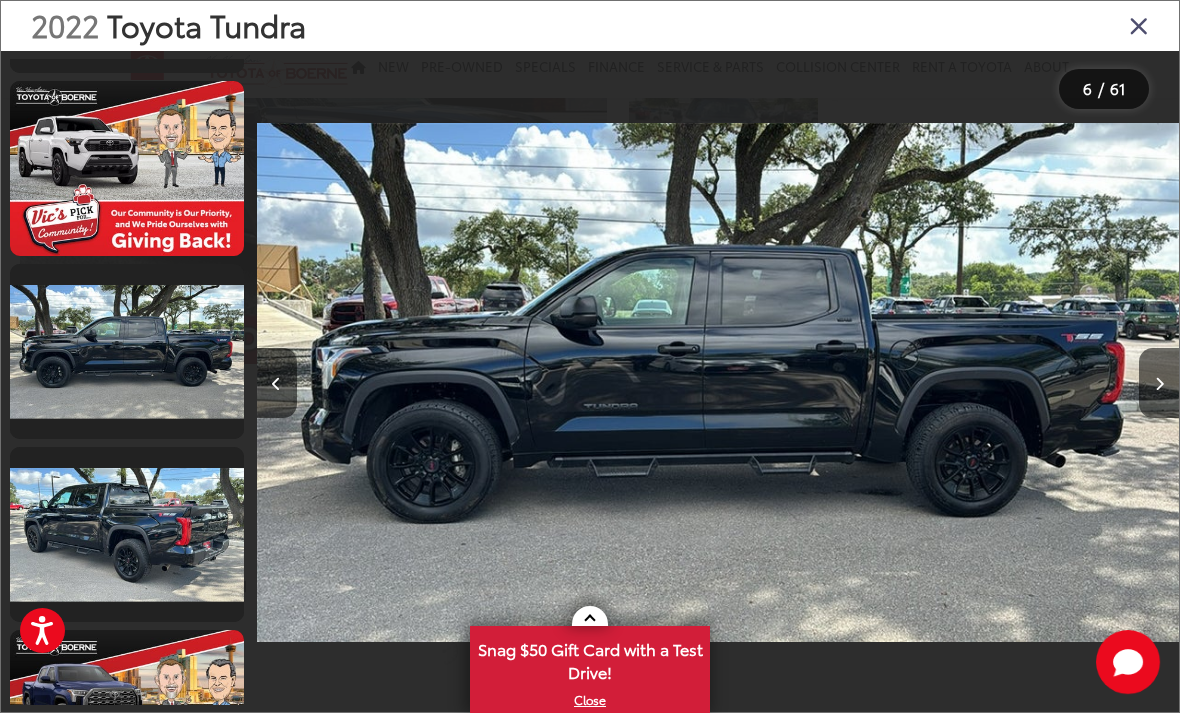 scroll, scrollTop: 0, scrollLeft: 0, axis: both 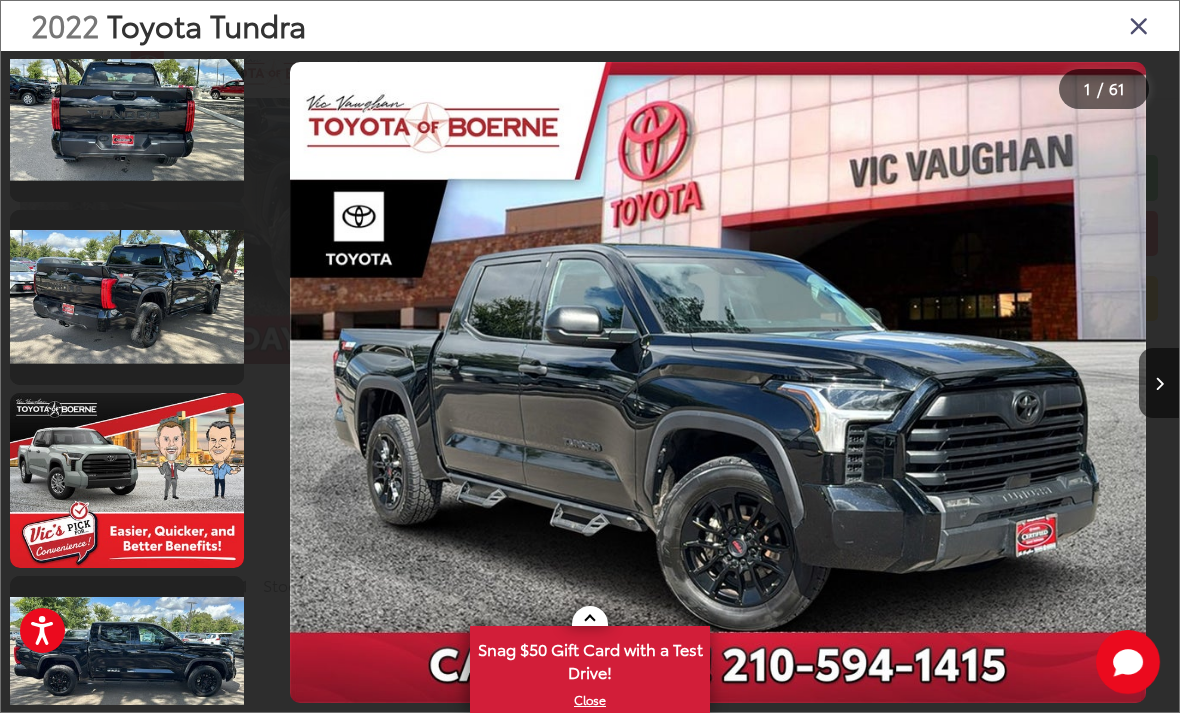 click at bounding box center (127, 297) 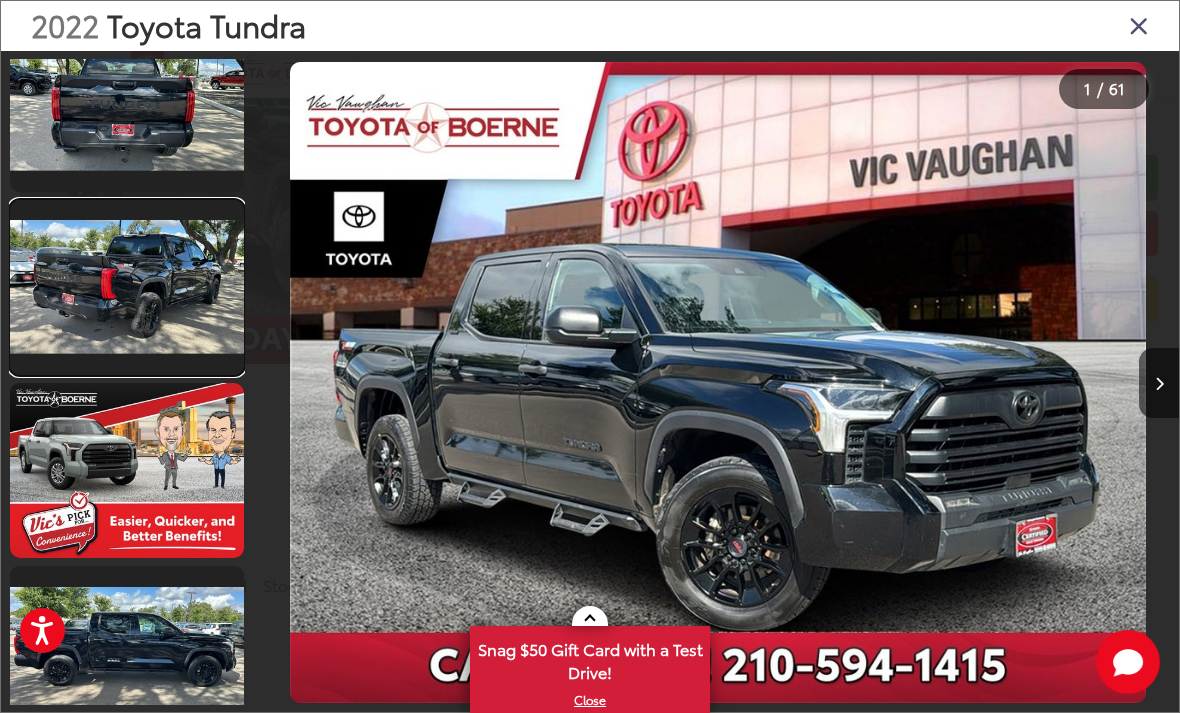 scroll, scrollTop: 0, scrollLeft: 3124, axis: horizontal 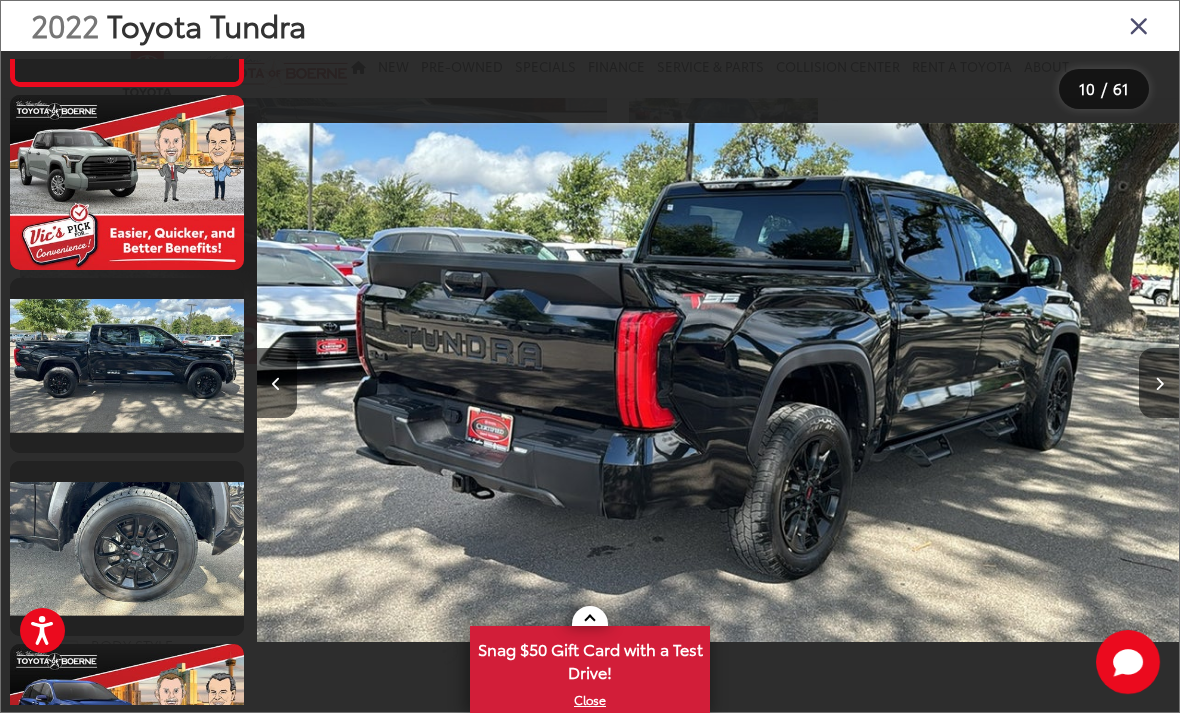 click at bounding box center (127, 365) 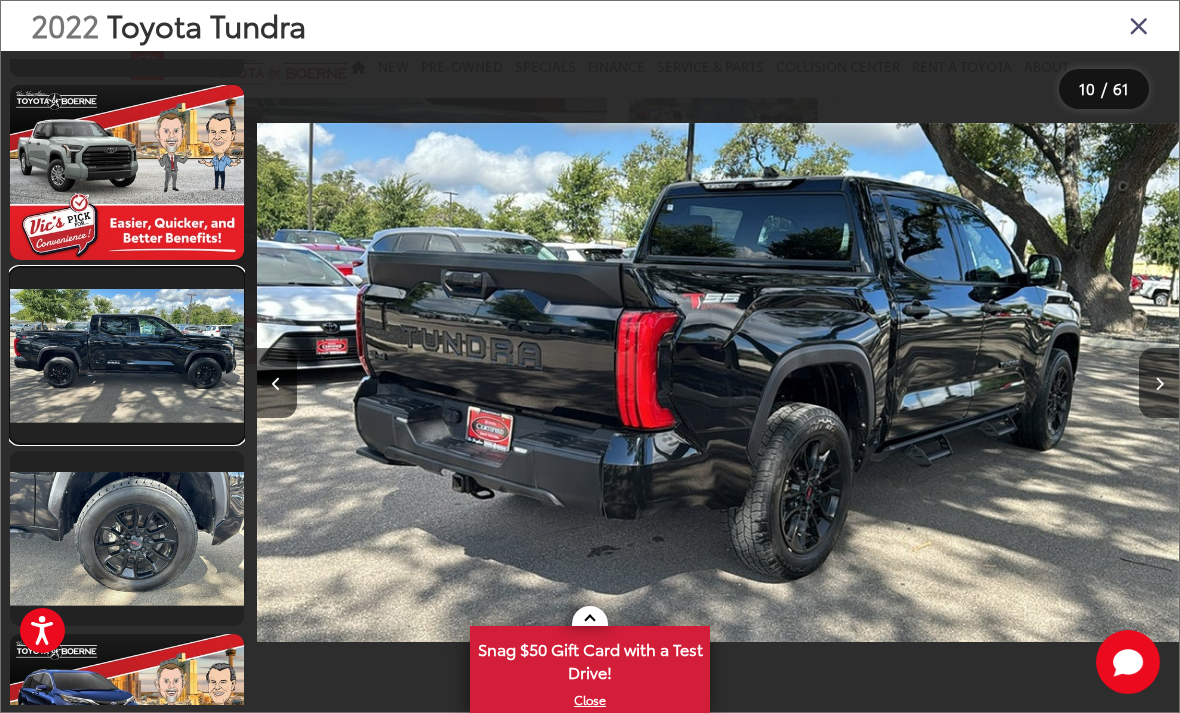 scroll, scrollTop: 0, scrollLeft: 9027, axis: horizontal 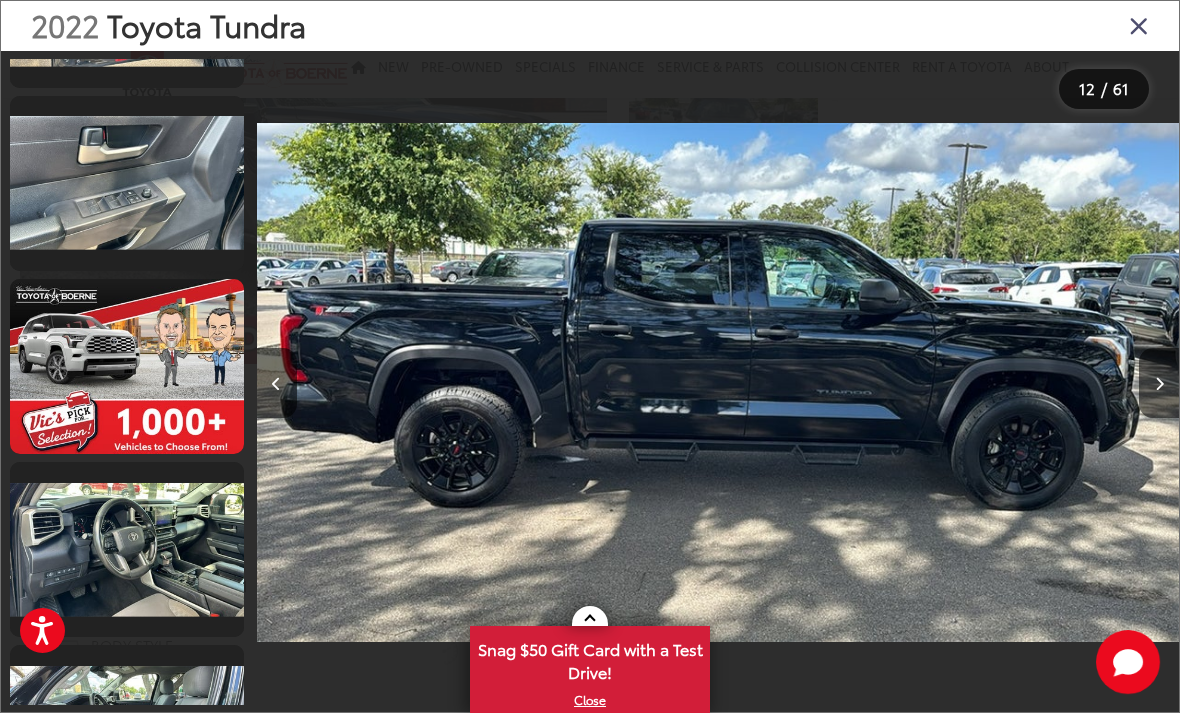 click at bounding box center [127, 183] 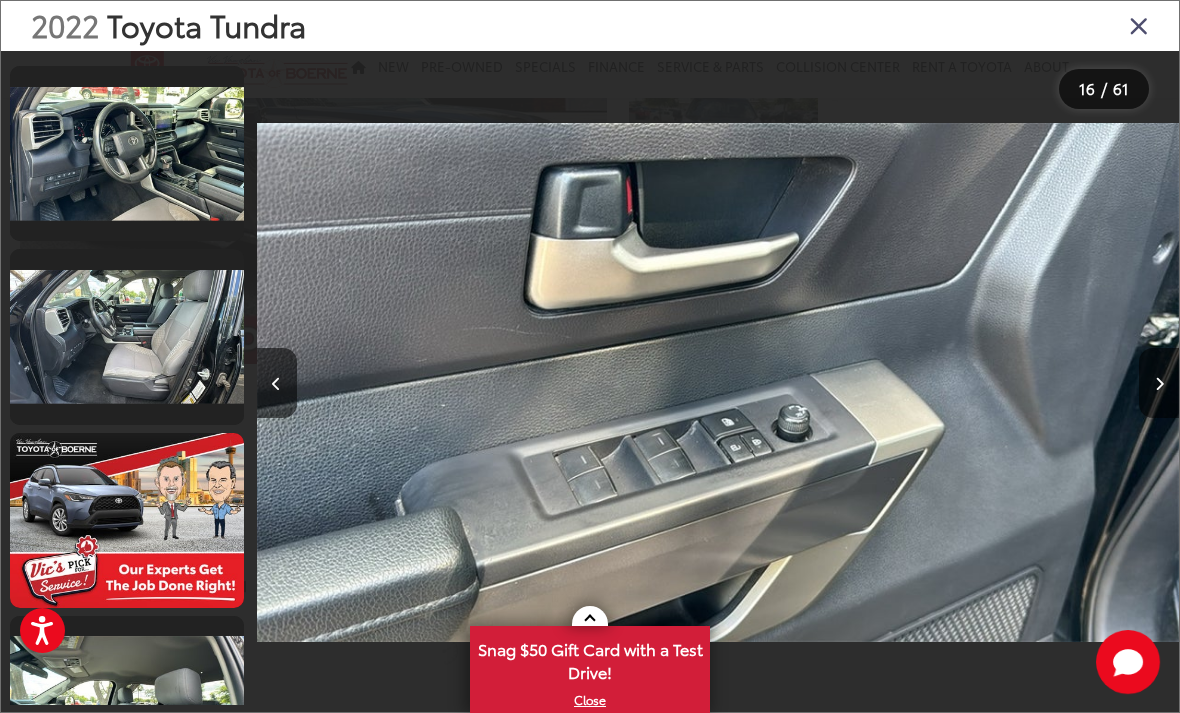 click at bounding box center [127, 153] 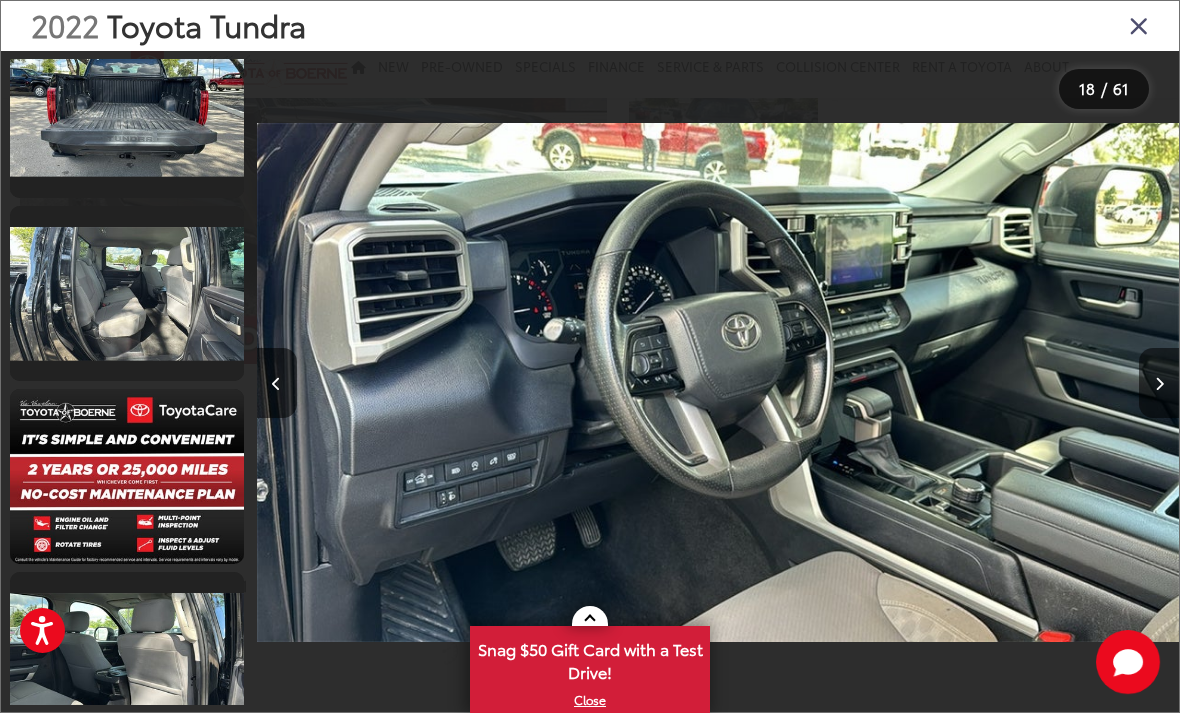 click at bounding box center (127, 110) 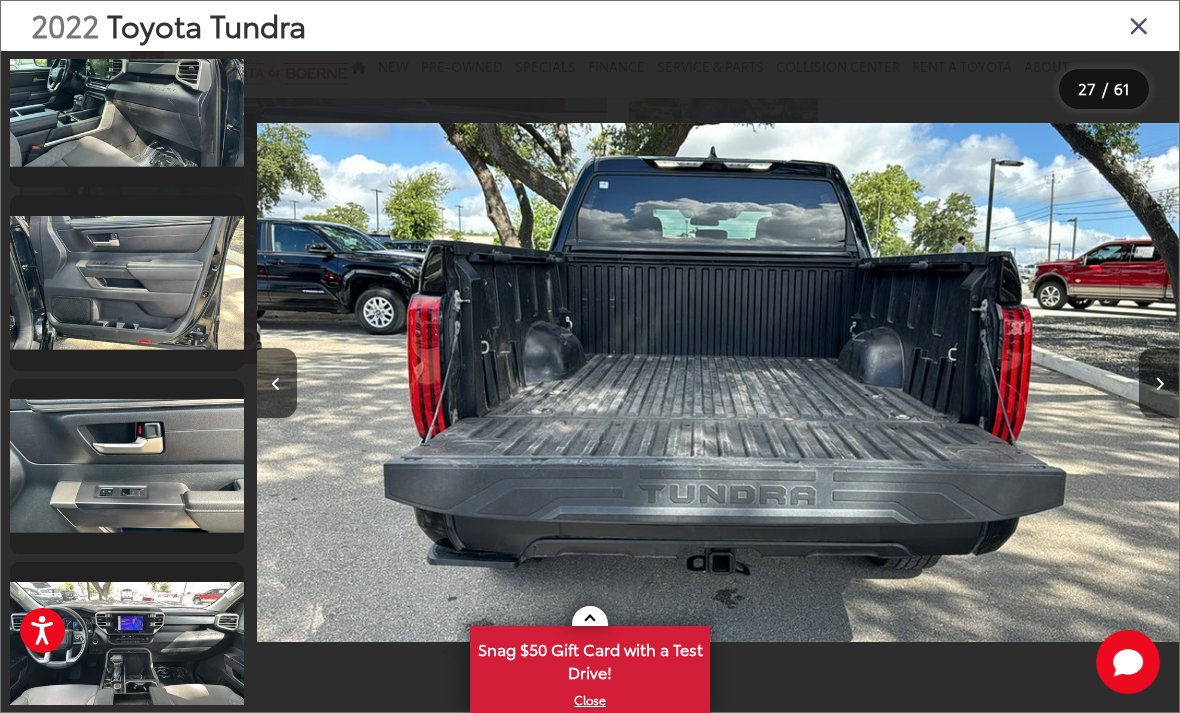 click at bounding box center [127, 99] 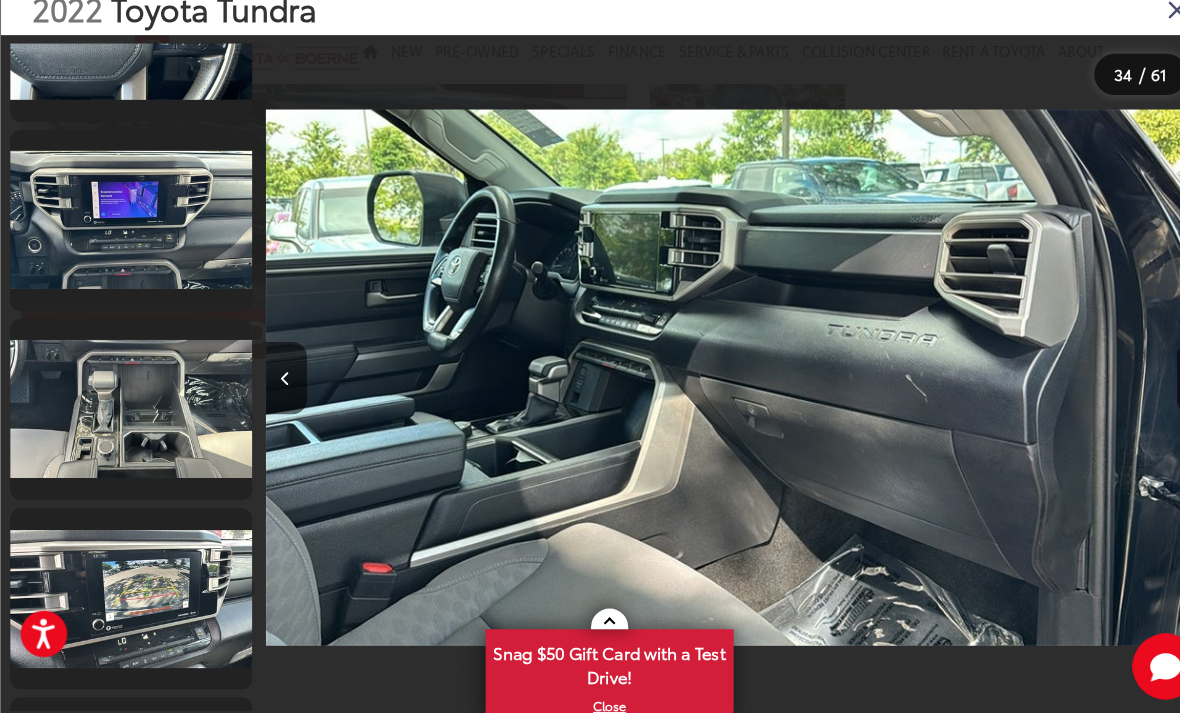 click at bounding box center (127, 230) 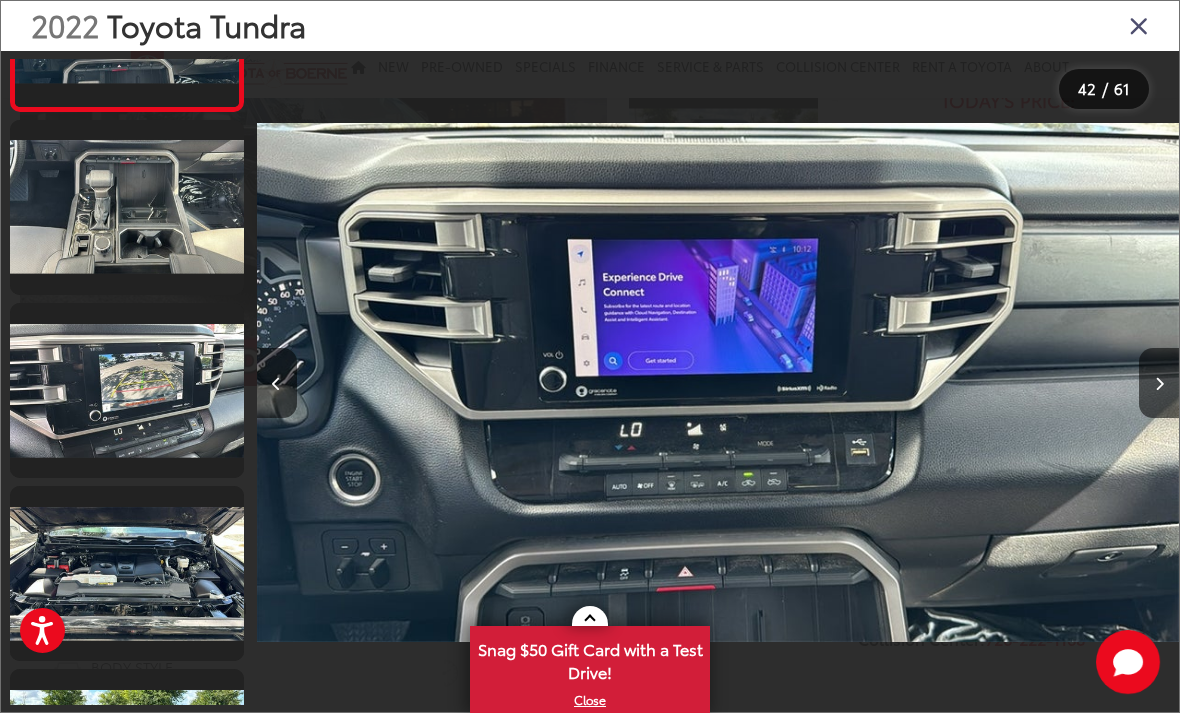 click at bounding box center [127, 207] 